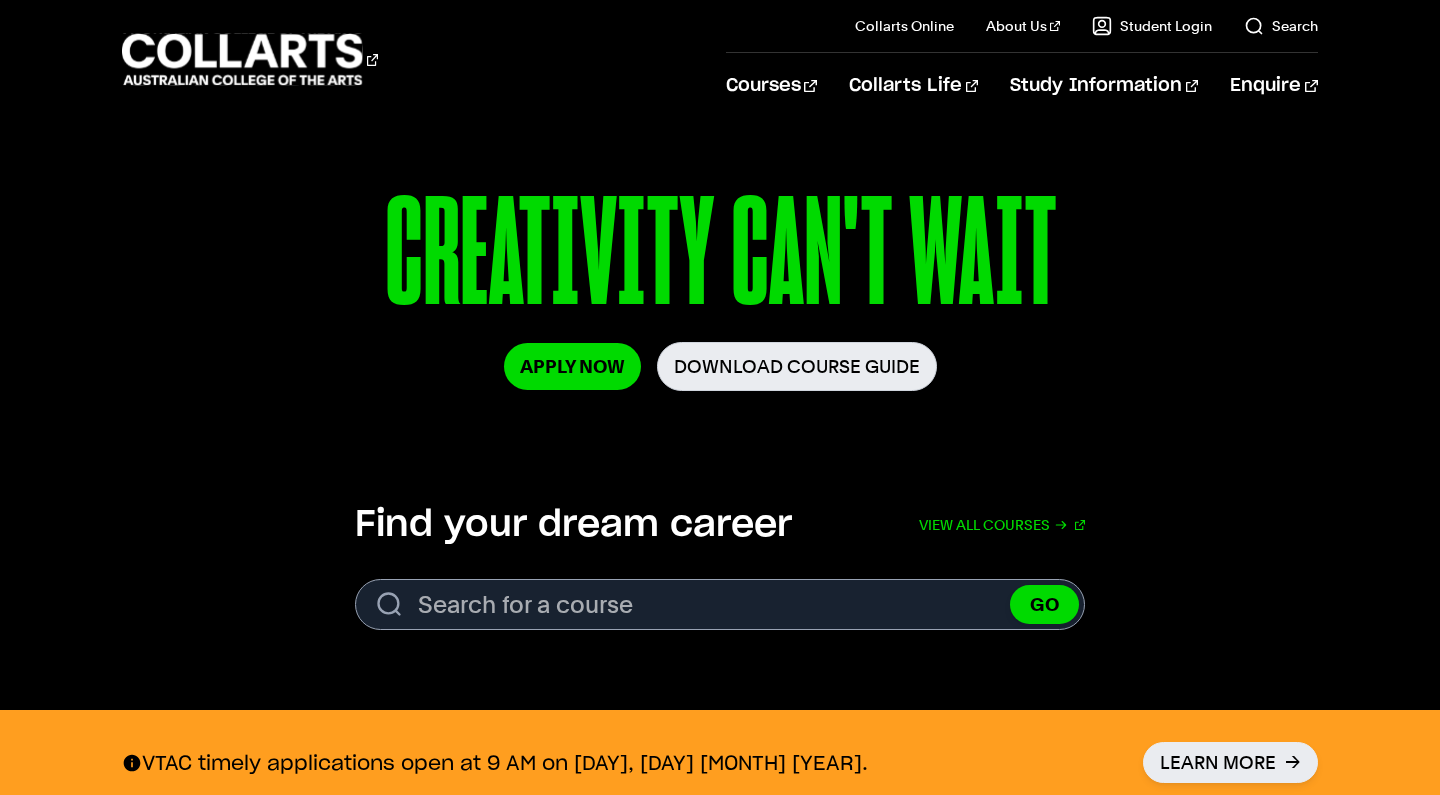 scroll, scrollTop: 0, scrollLeft: 0, axis: both 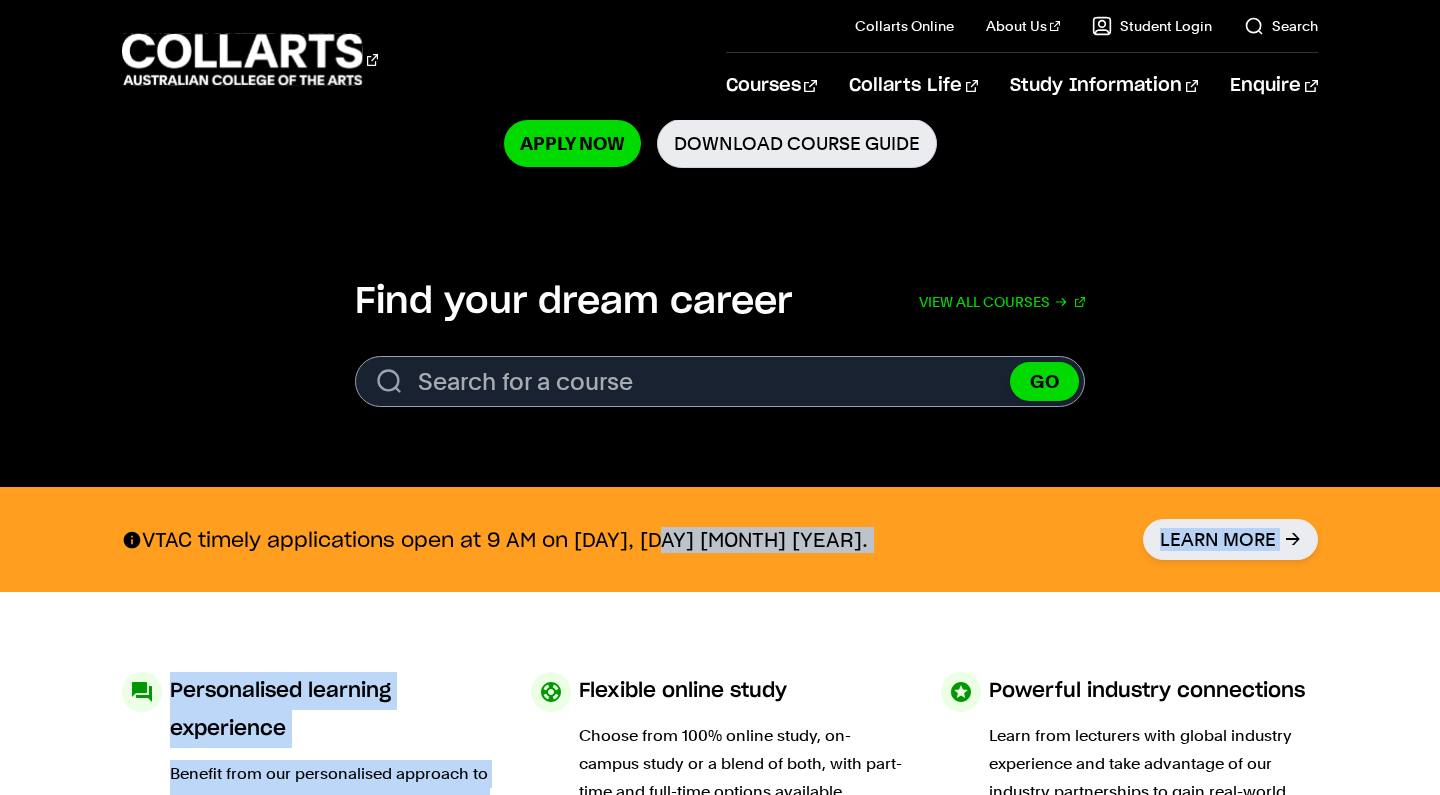 drag, startPoint x: 407, startPoint y: 539, endPoint x: 807, endPoint y: 592, distance: 403.49597 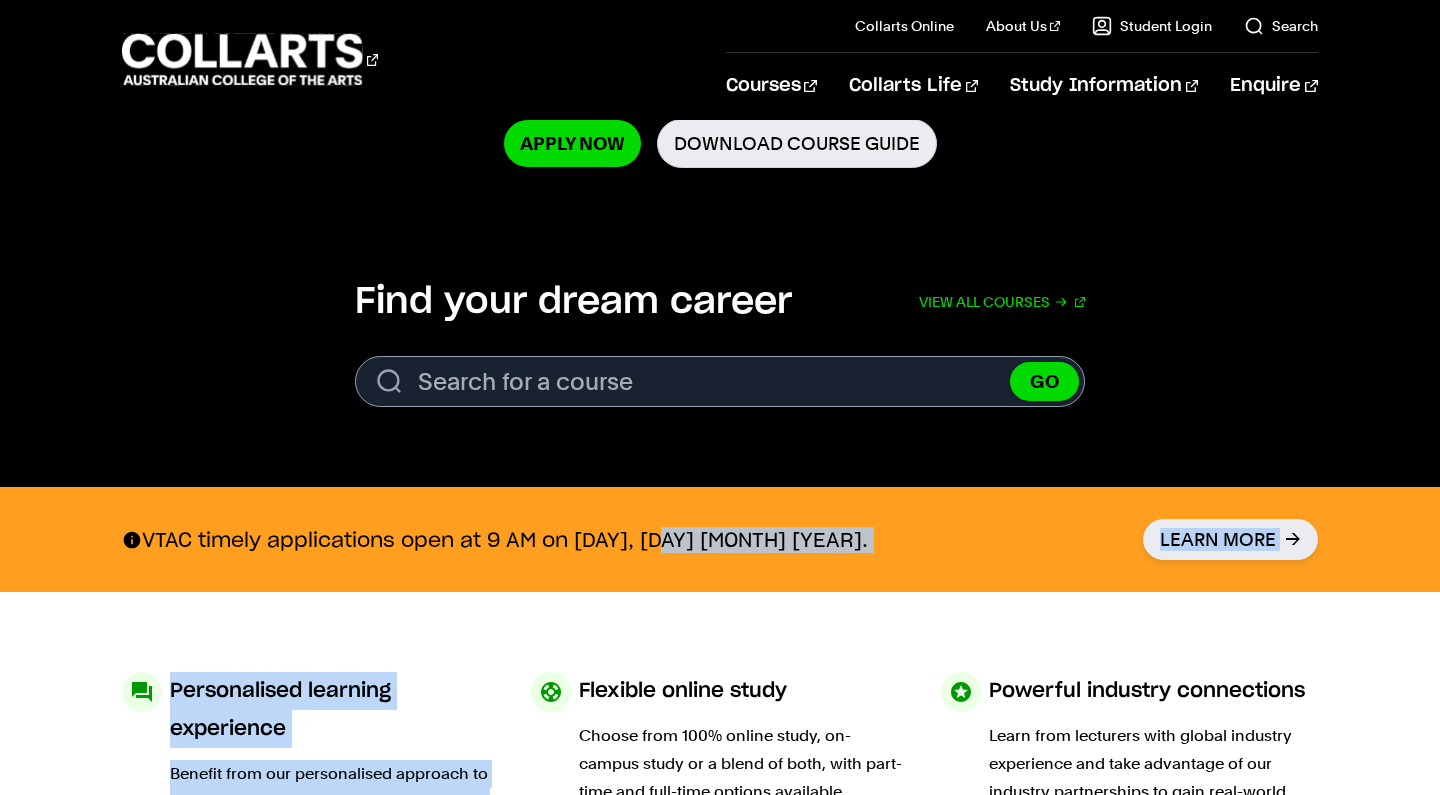 click on "Courses
Collarts Online
Study 100% online
About Us
History & Values
Strategic Plan
Governance & Accreditation
Faculty
Careers at Collarts" at bounding box center [720, 2486] 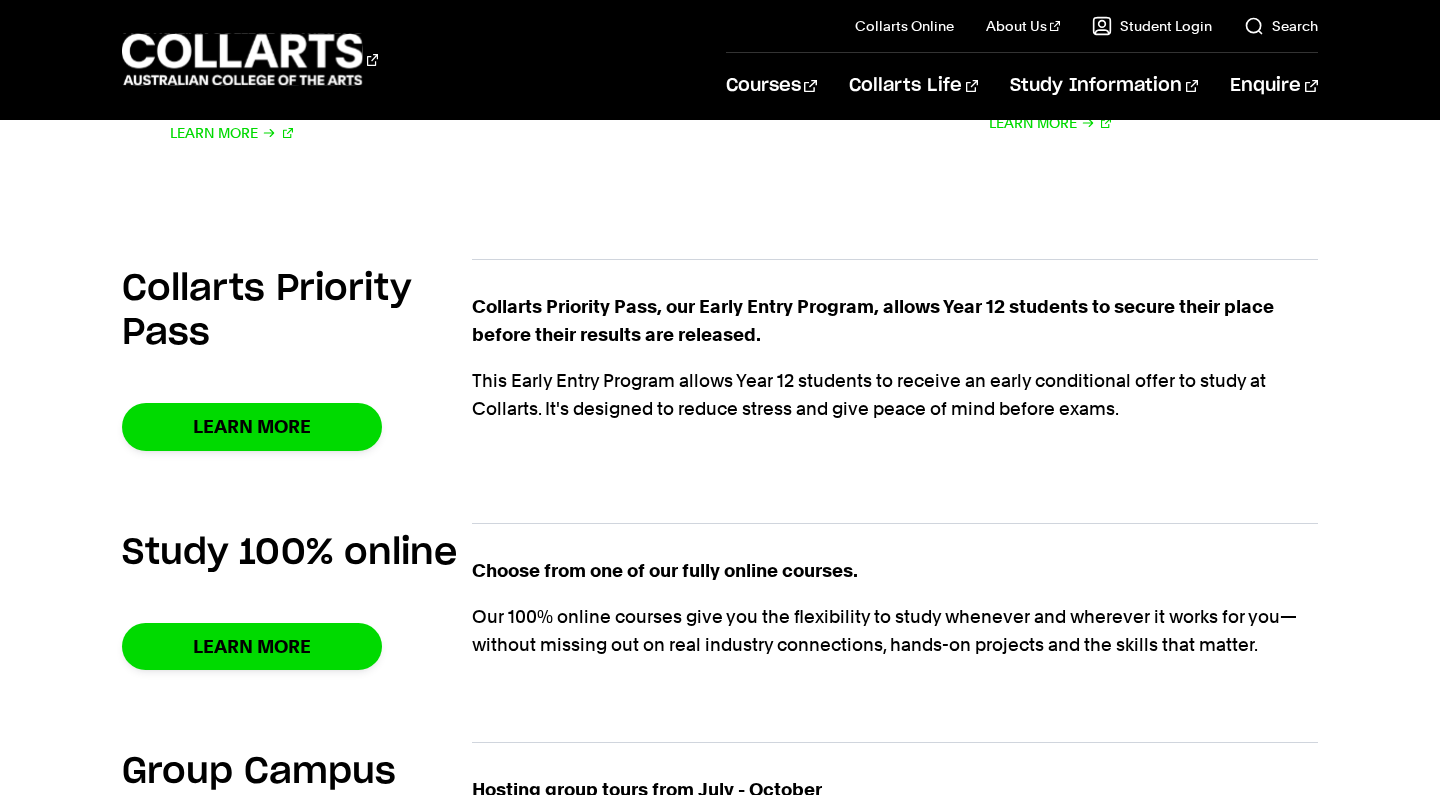 scroll, scrollTop: 1271, scrollLeft: 0, axis: vertical 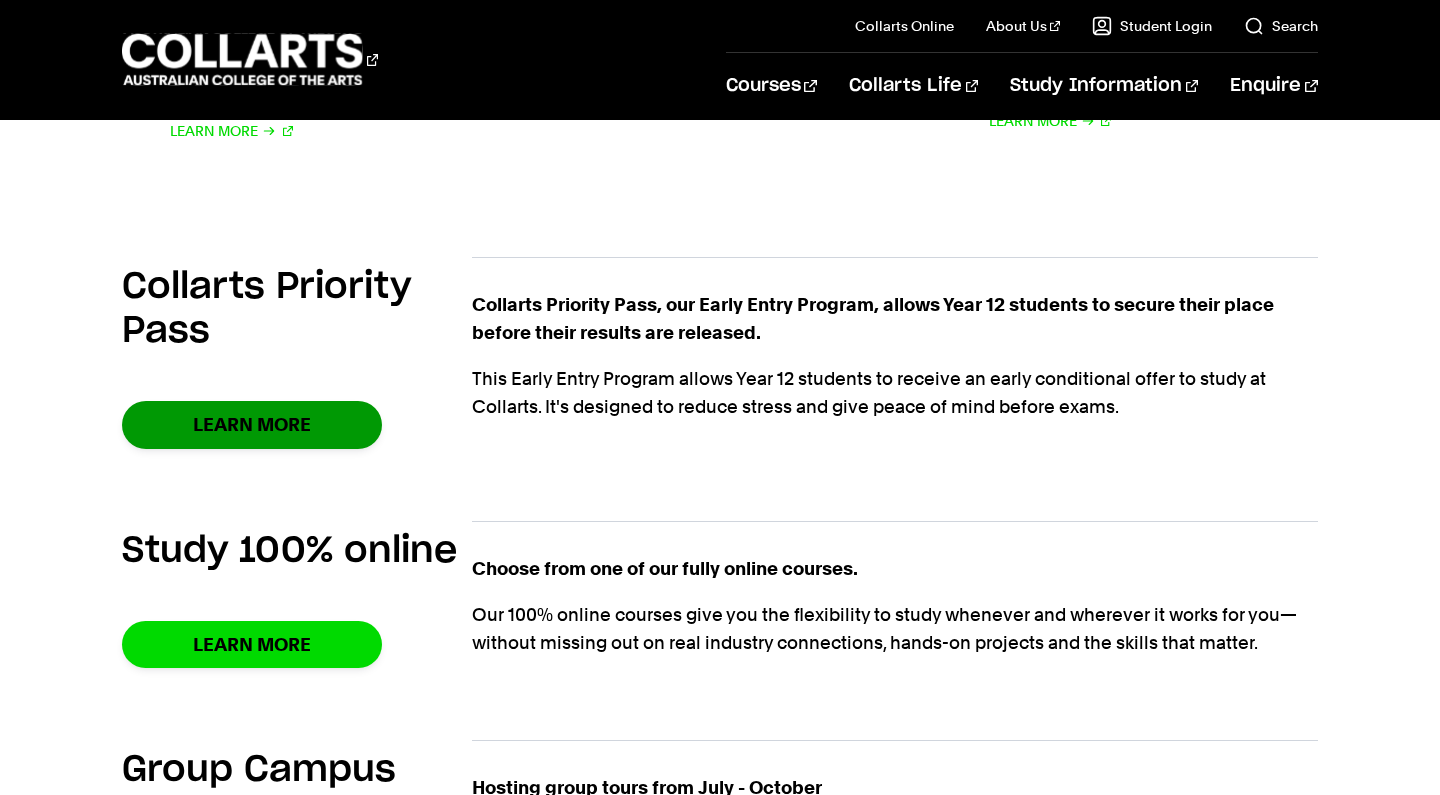 click on "Learn More" at bounding box center (252, 424) 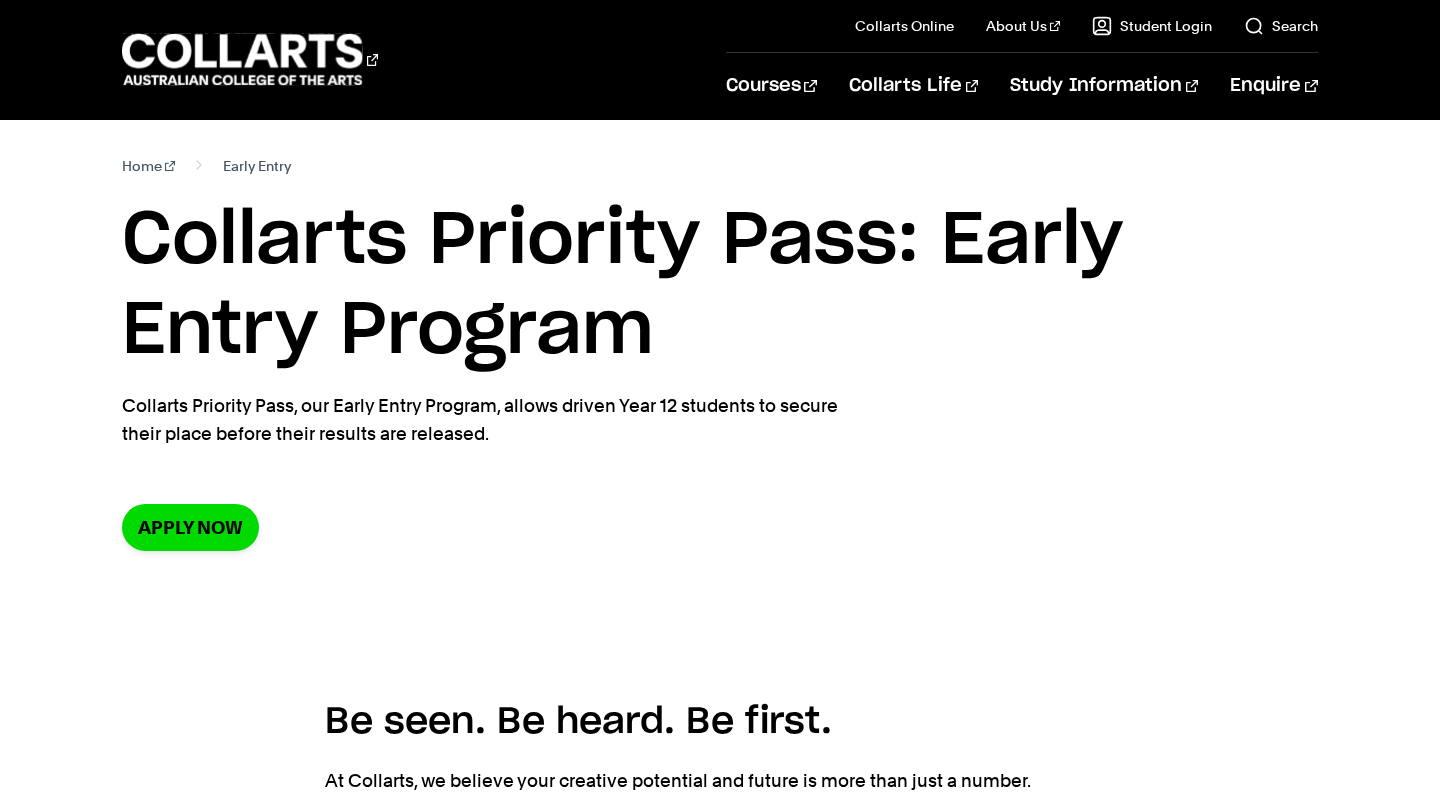 scroll, scrollTop: 0, scrollLeft: 0, axis: both 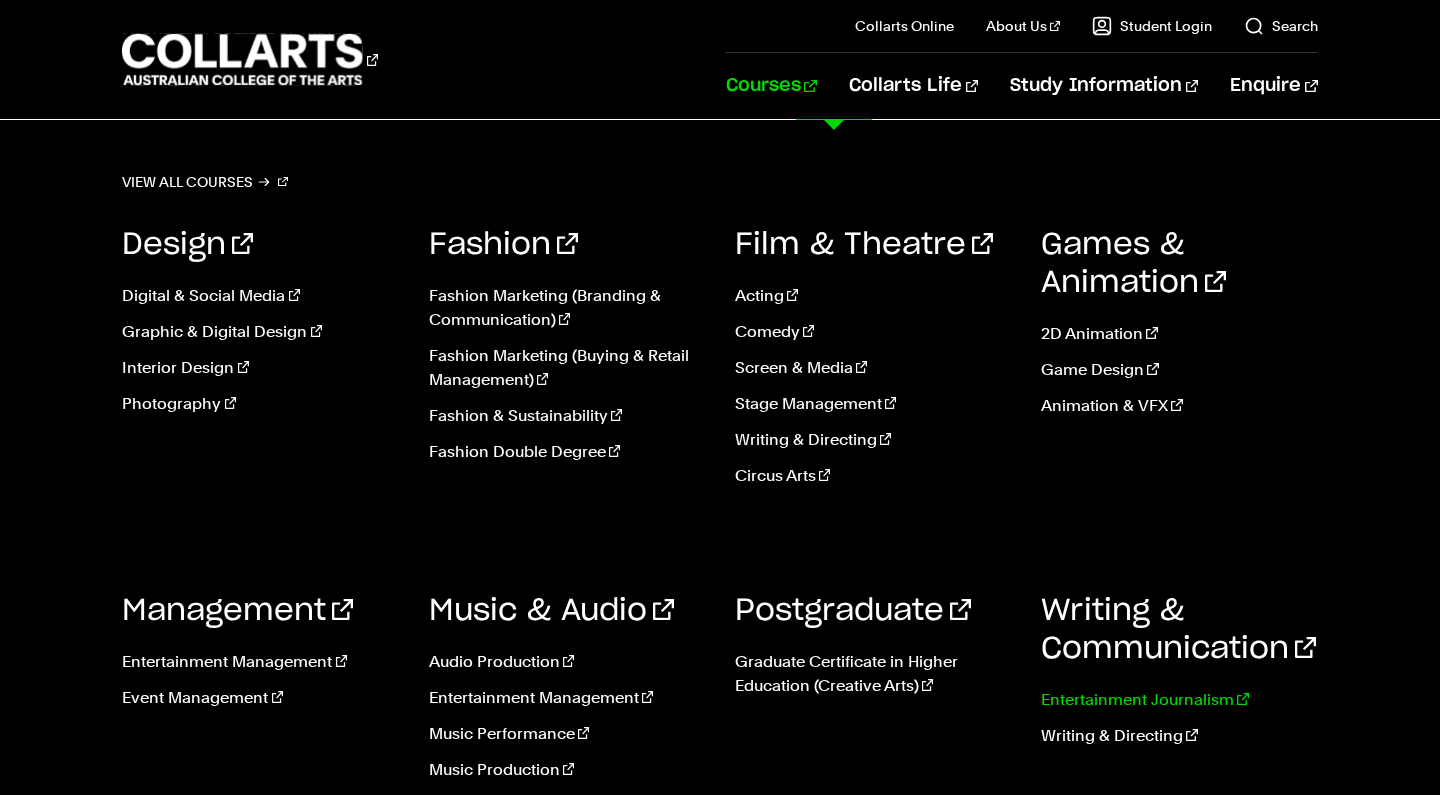 click on "Entertainment Journalism" at bounding box center (1179, 700) 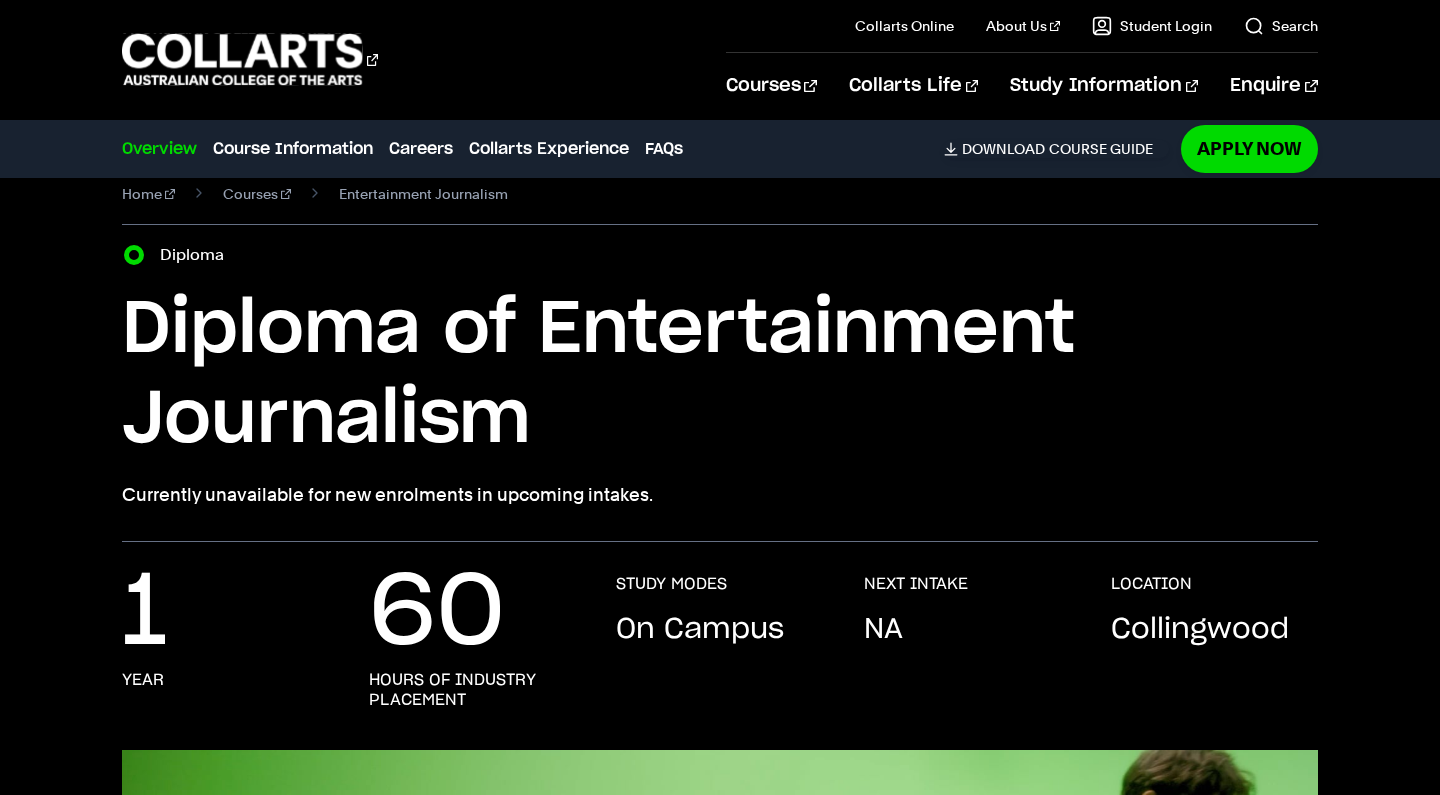 scroll, scrollTop: 53, scrollLeft: 0, axis: vertical 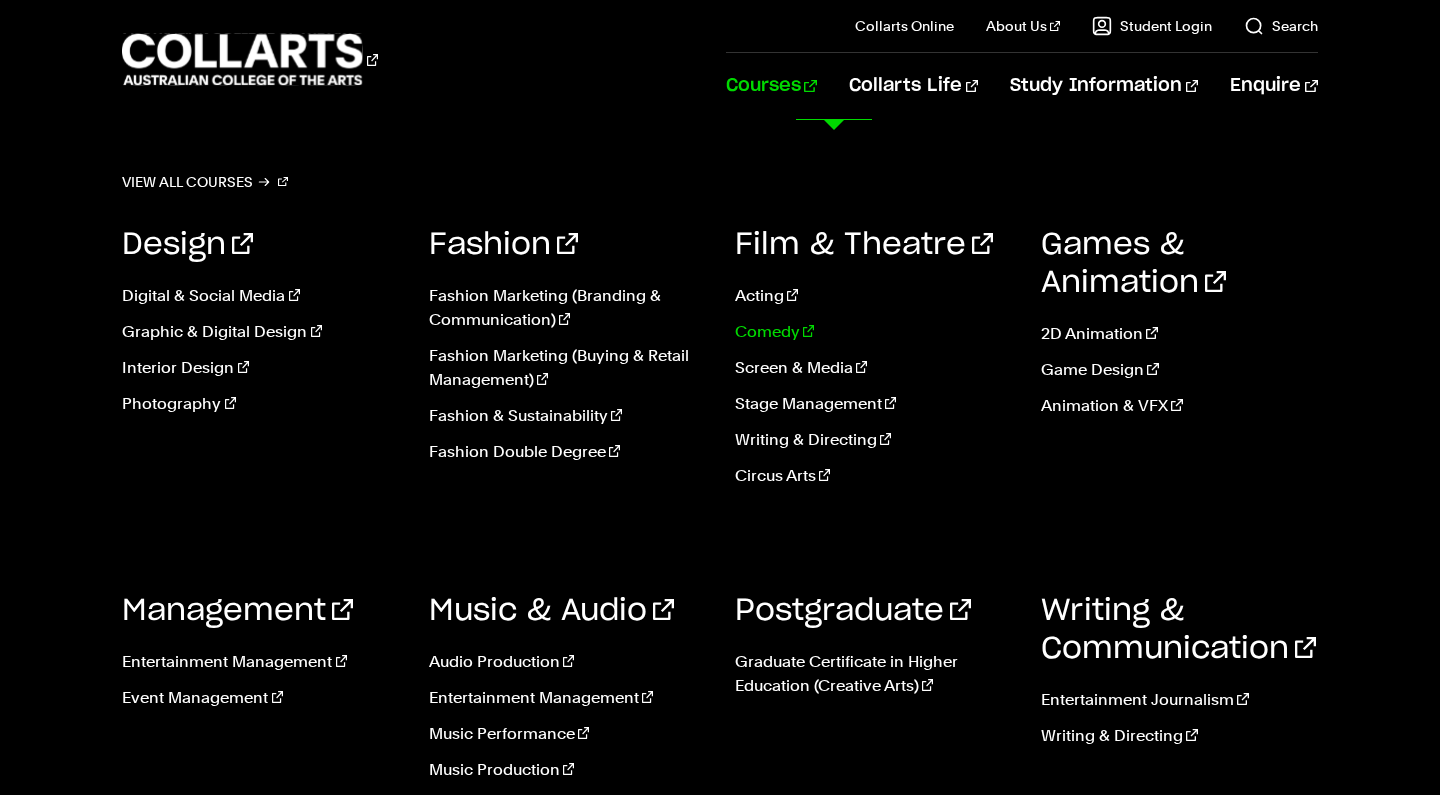 click on "Comedy" at bounding box center [873, 332] 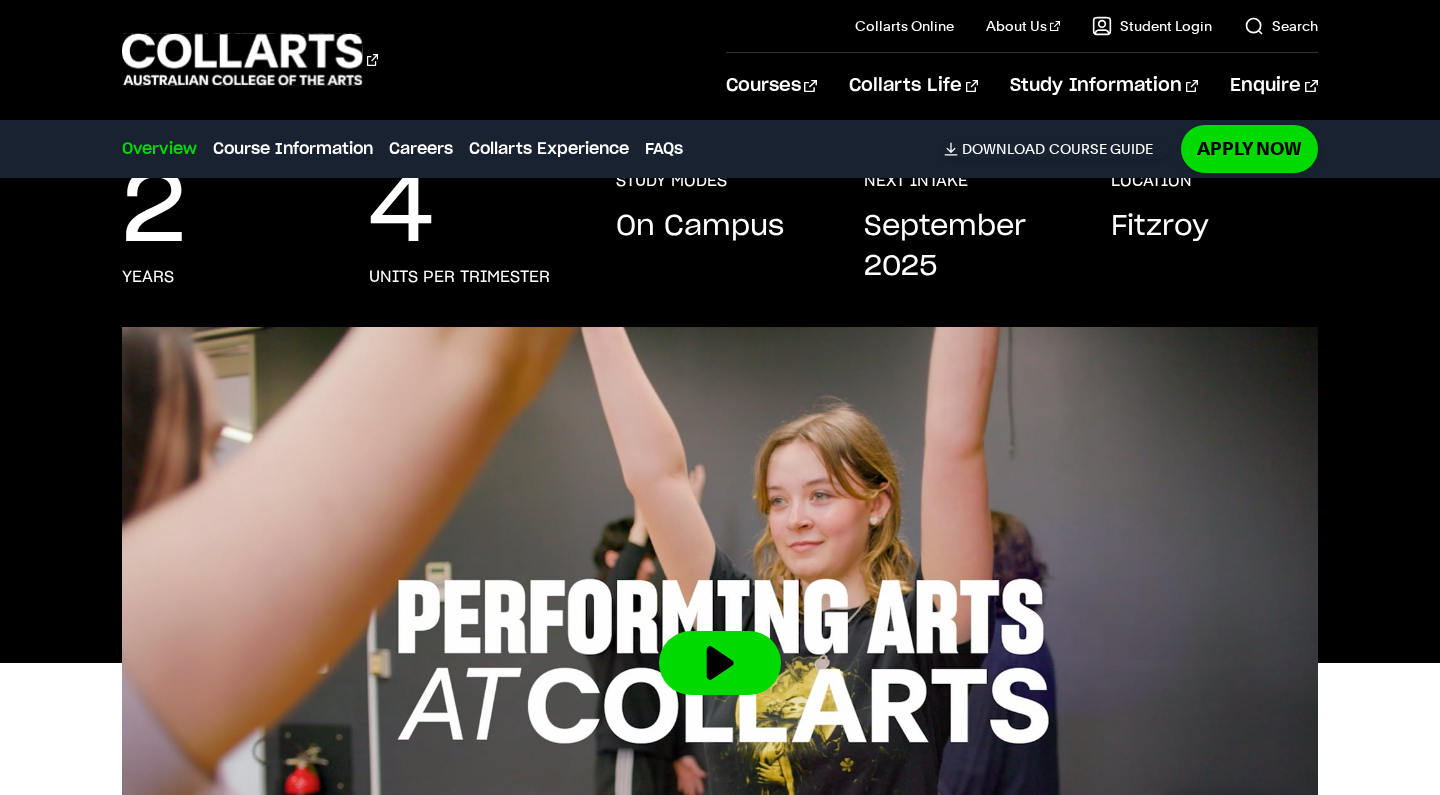 scroll, scrollTop: 481, scrollLeft: 0, axis: vertical 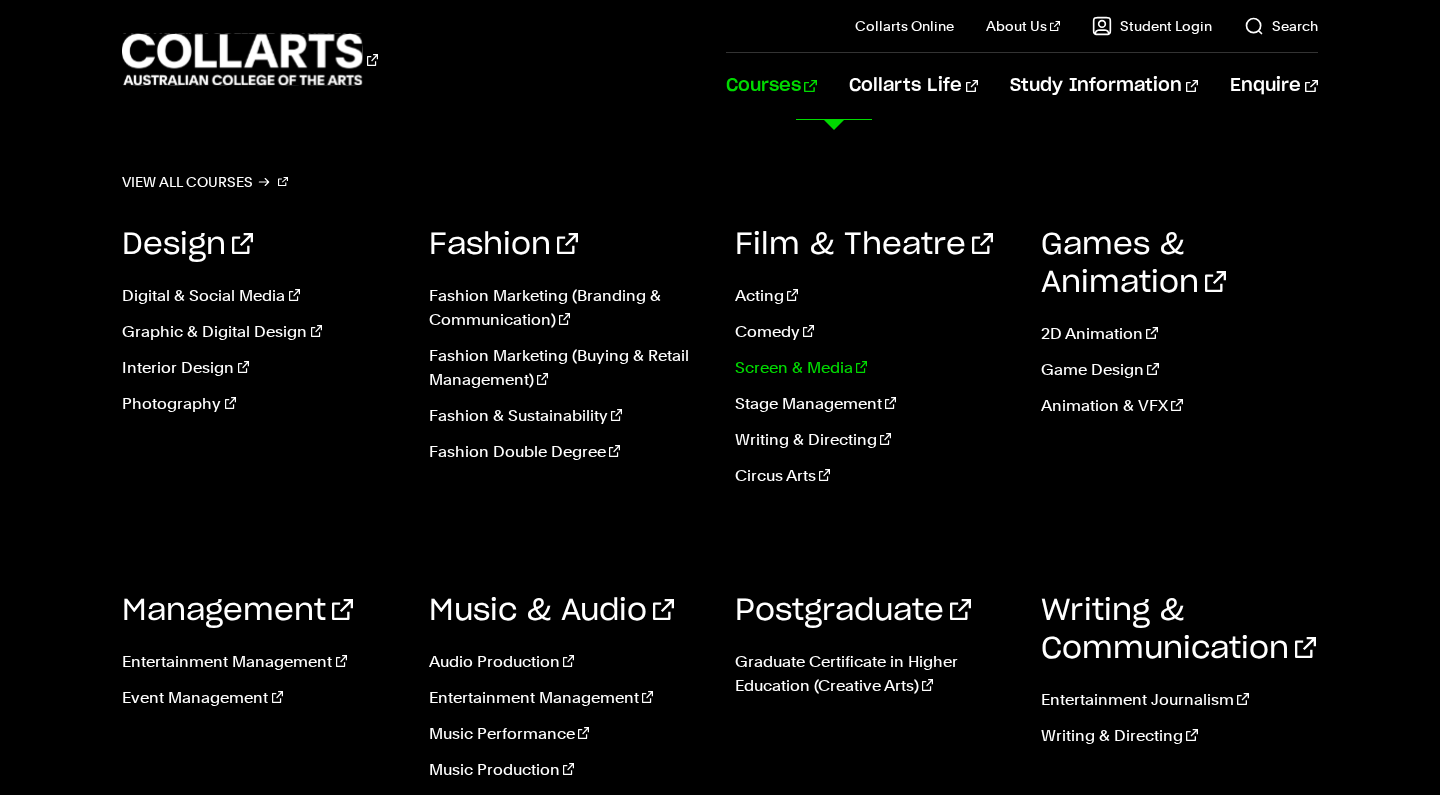 click on "Screen & Media" at bounding box center [873, 368] 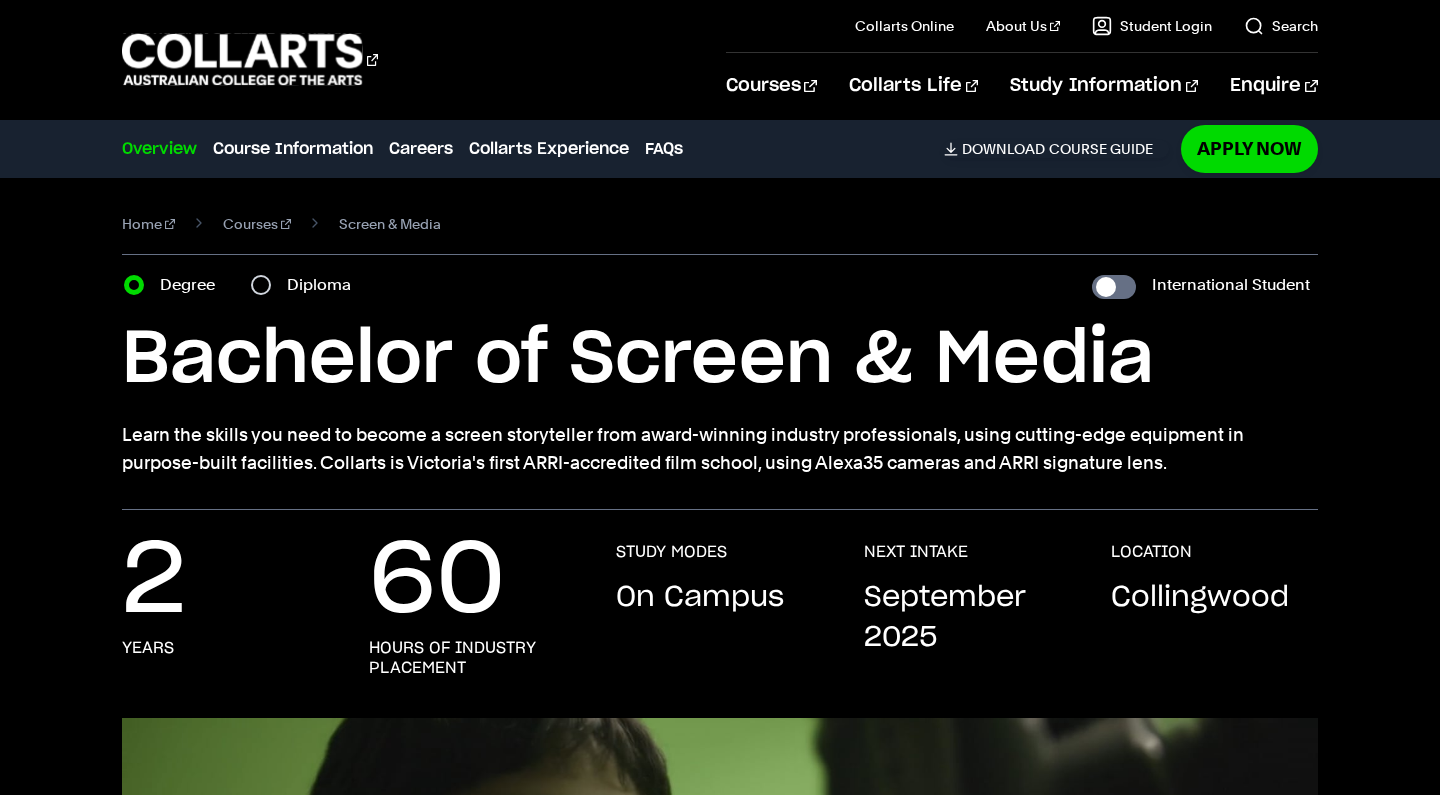 scroll, scrollTop: 0, scrollLeft: 0, axis: both 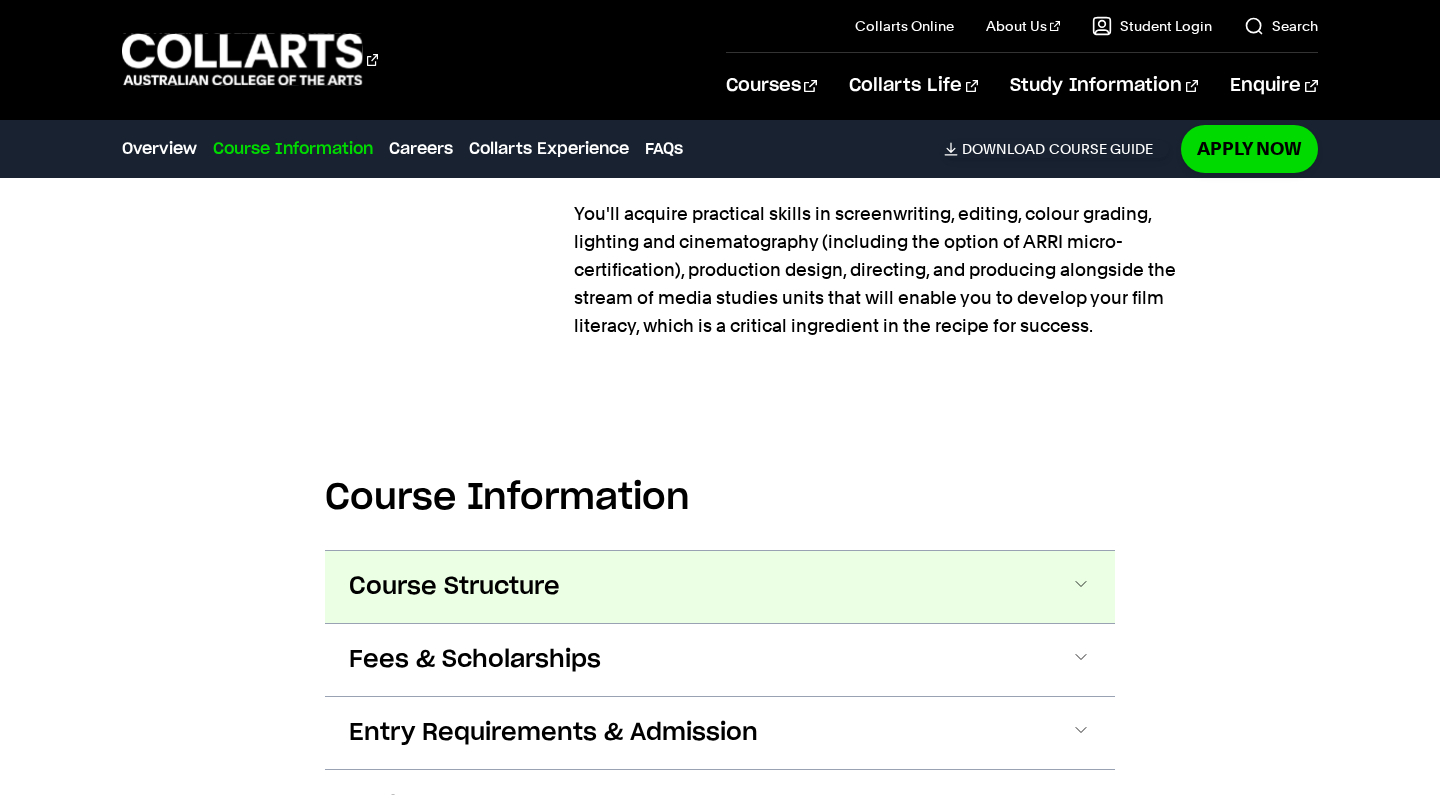 click on "Course Structure" at bounding box center (720, 587) 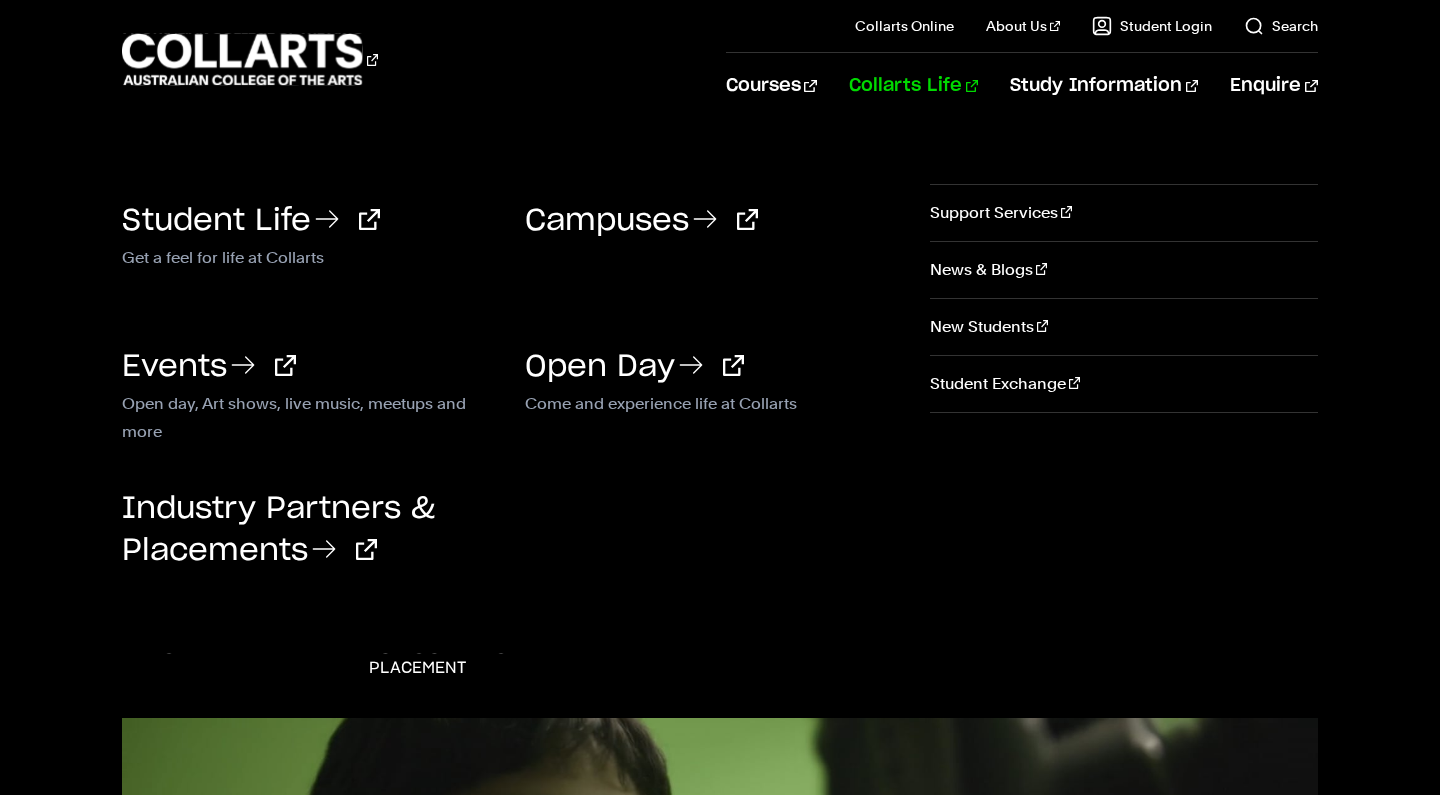 scroll, scrollTop: 0, scrollLeft: 0, axis: both 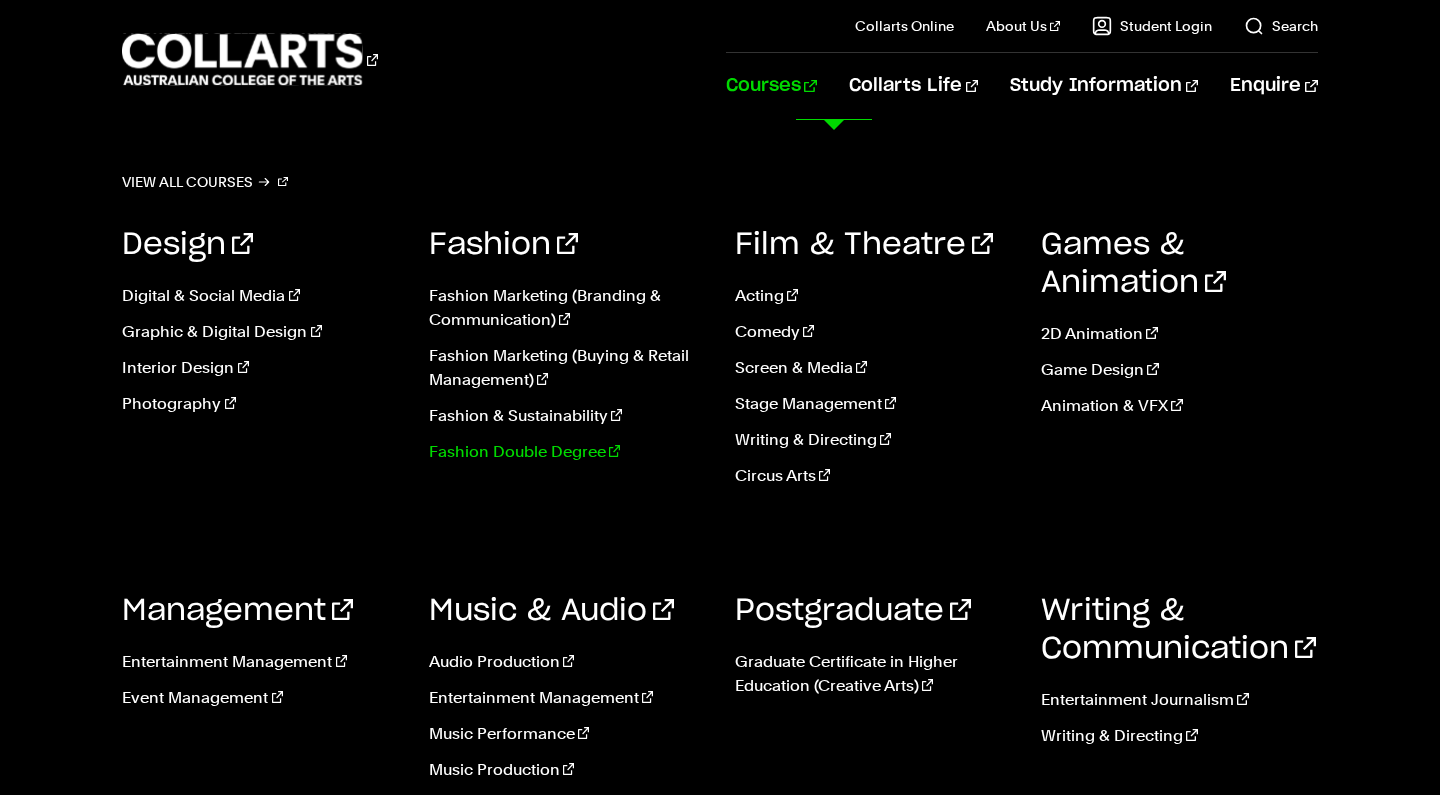 click on "Fashion Double Degree" at bounding box center (567, 452) 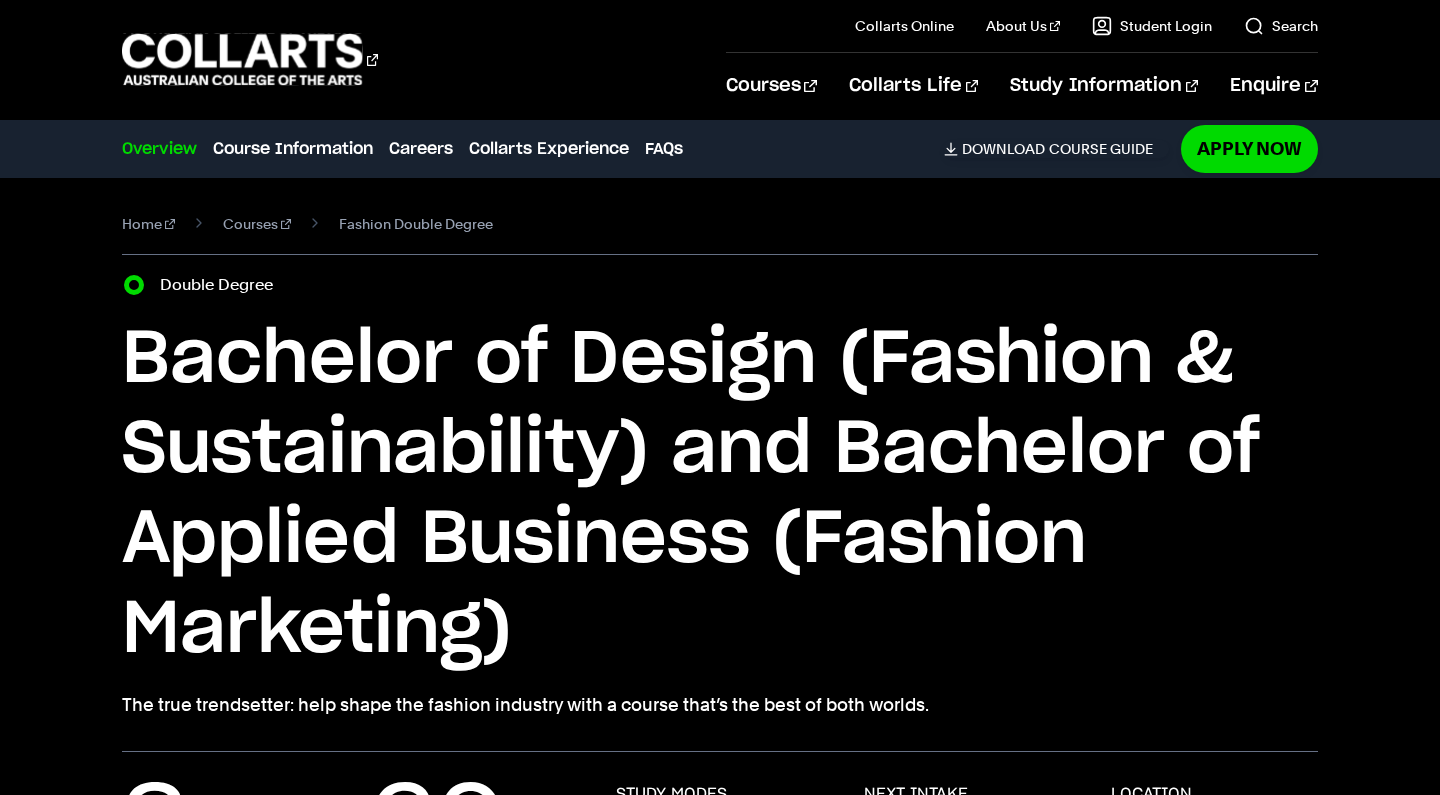 scroll, scrollTop: 0, scrollLeft: 0, axis: both 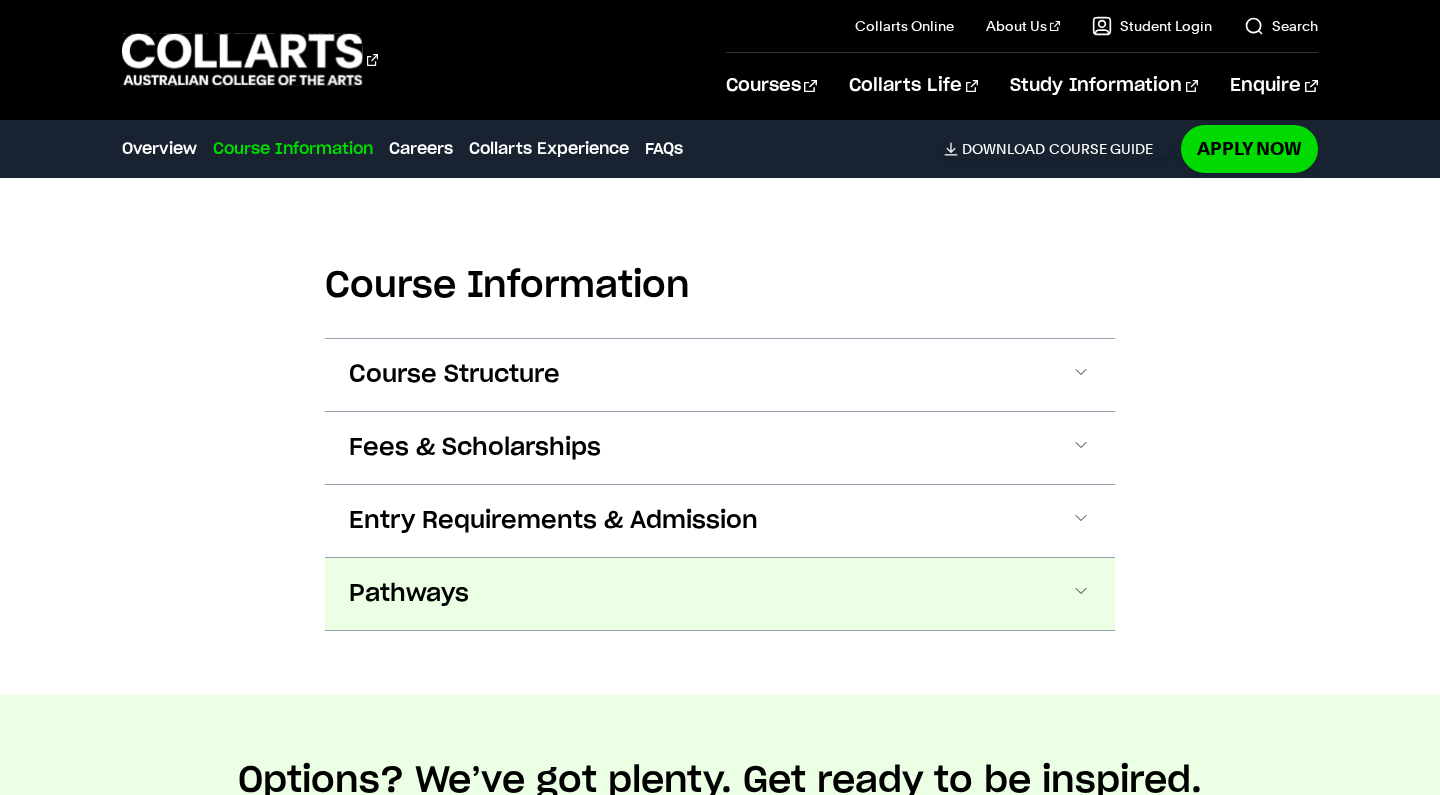click on "Pathways" at bounding box center (720, 594) 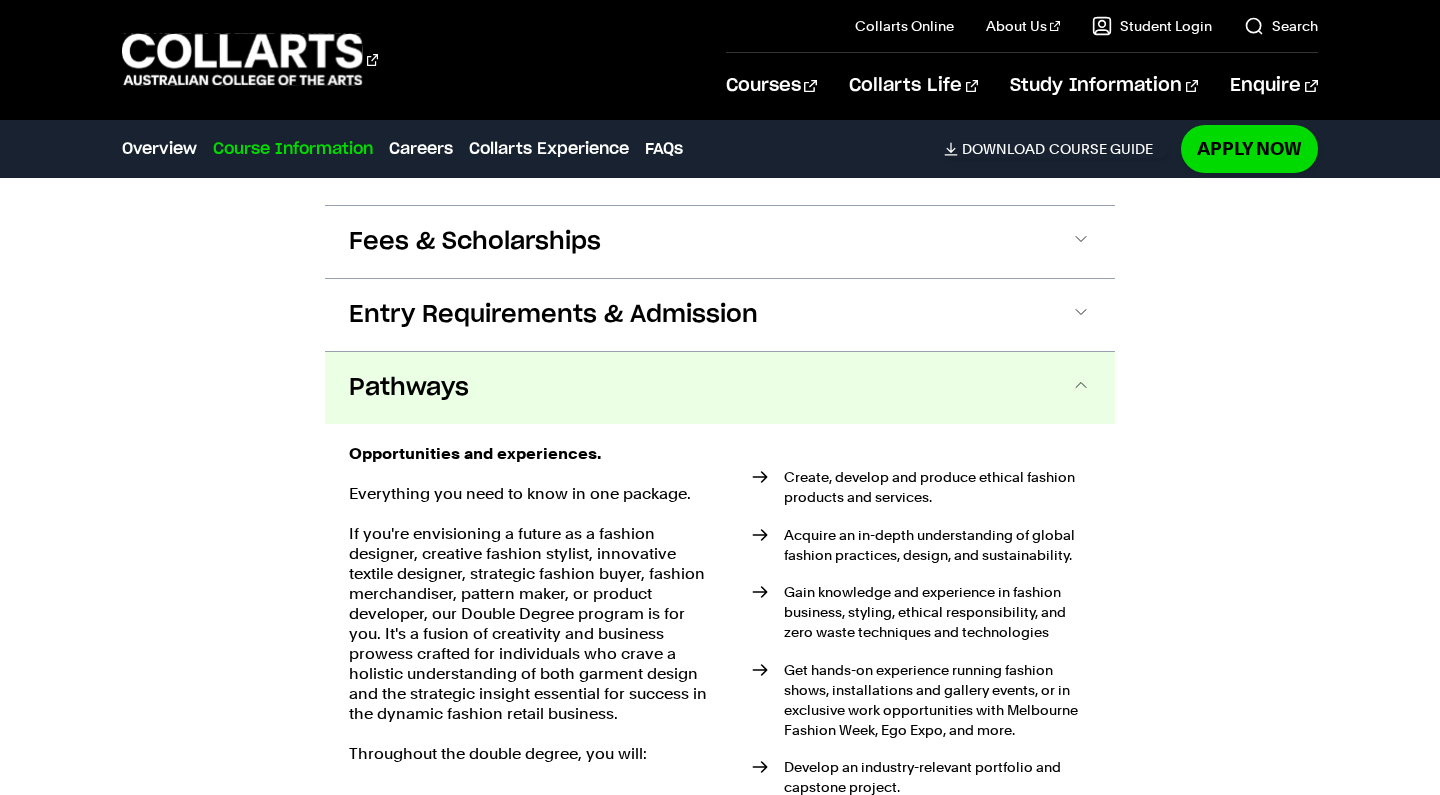 scroll, scrollTop: 2182, scrollLeft: 0, axis: vertical 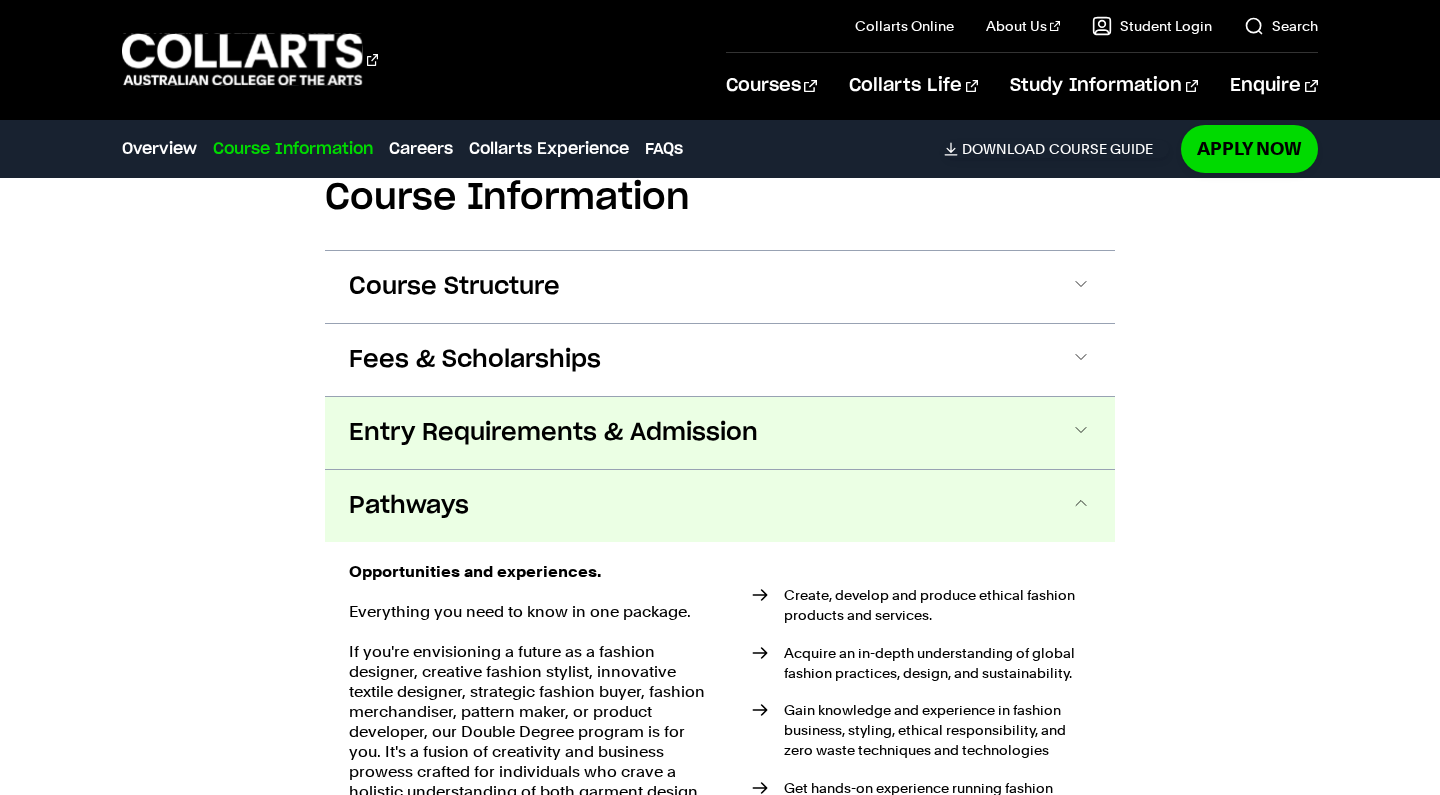click on "Entry Requirements & Admission" at bounding box center (553, 433) 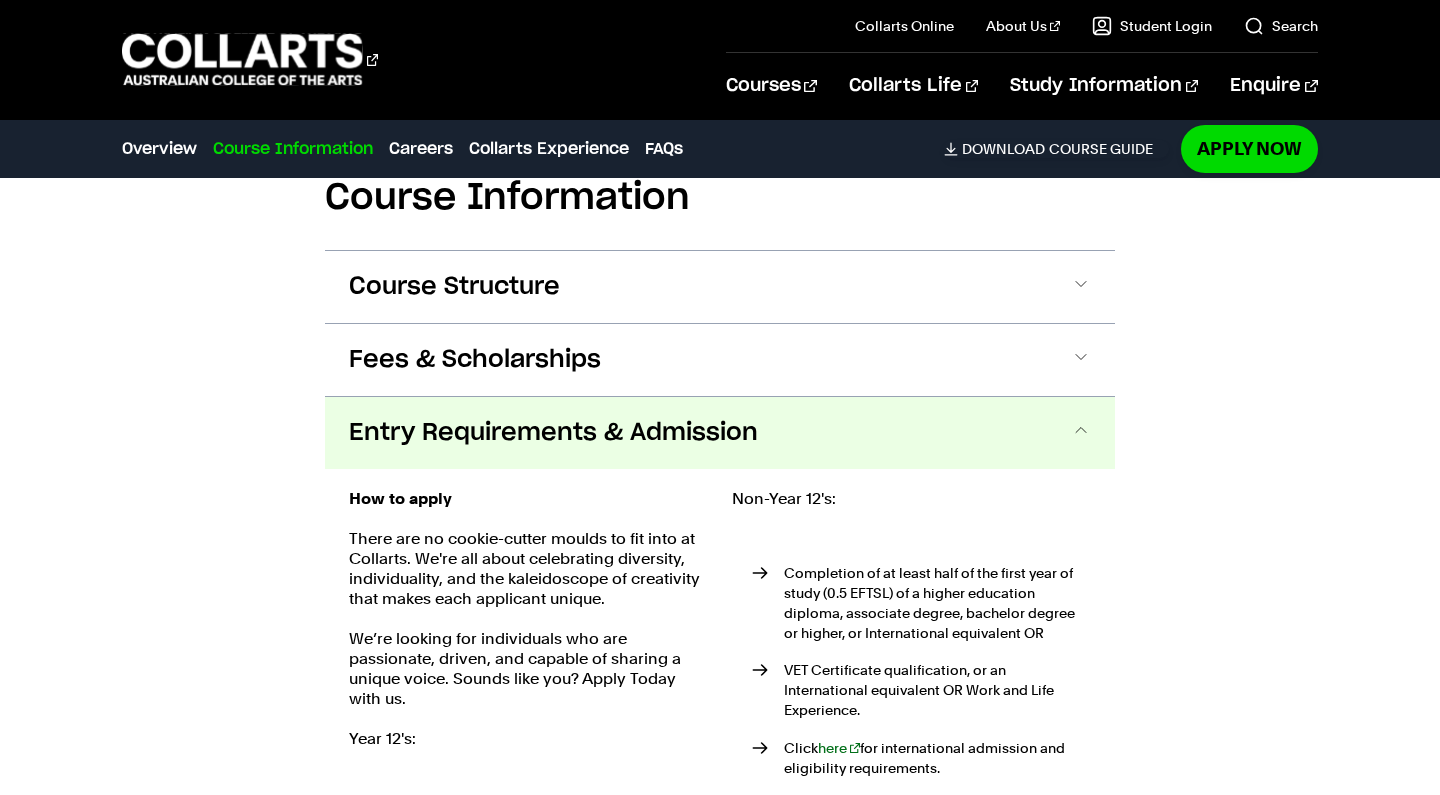 scroll, scrollTop: 2399, scrollLeft: 0, axis: vertical 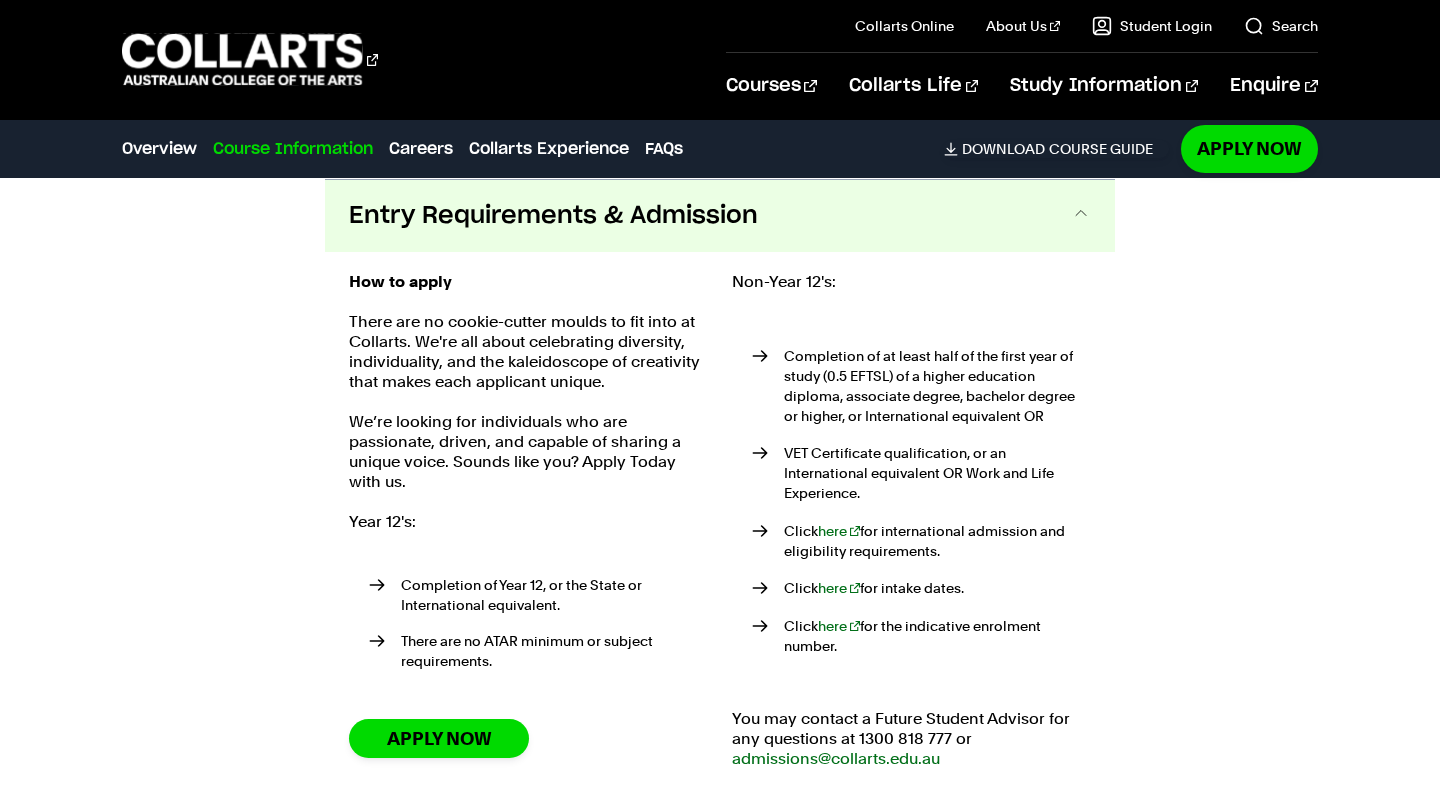 click on "Entry Requirements & Admission" at bounding box center [553, 216] 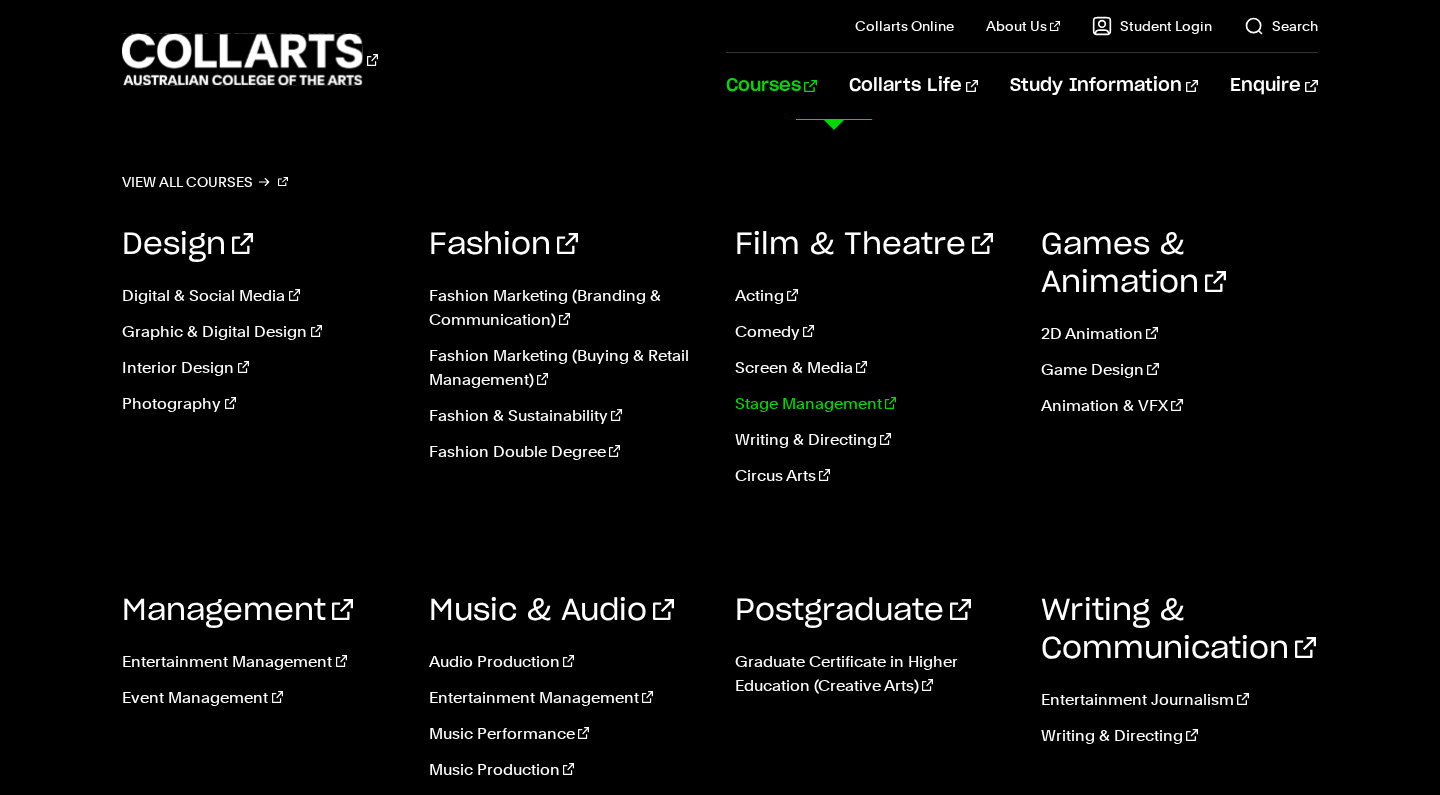 scroll, scrollTop: 165, scrollLeft: 0, axis: vertical 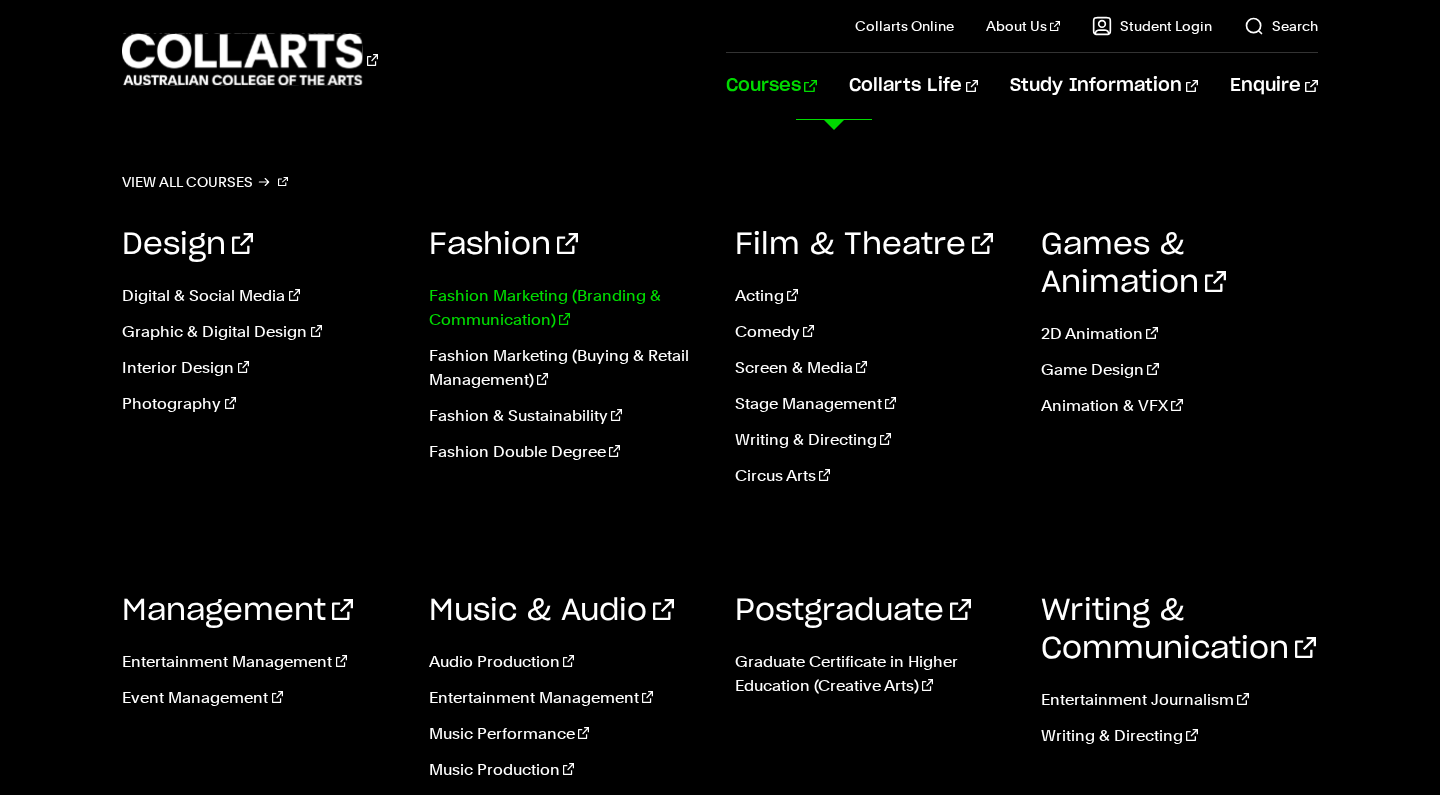 click on "Fashion Marketing (Branding & Communication)" at bounding box center (567, 308) 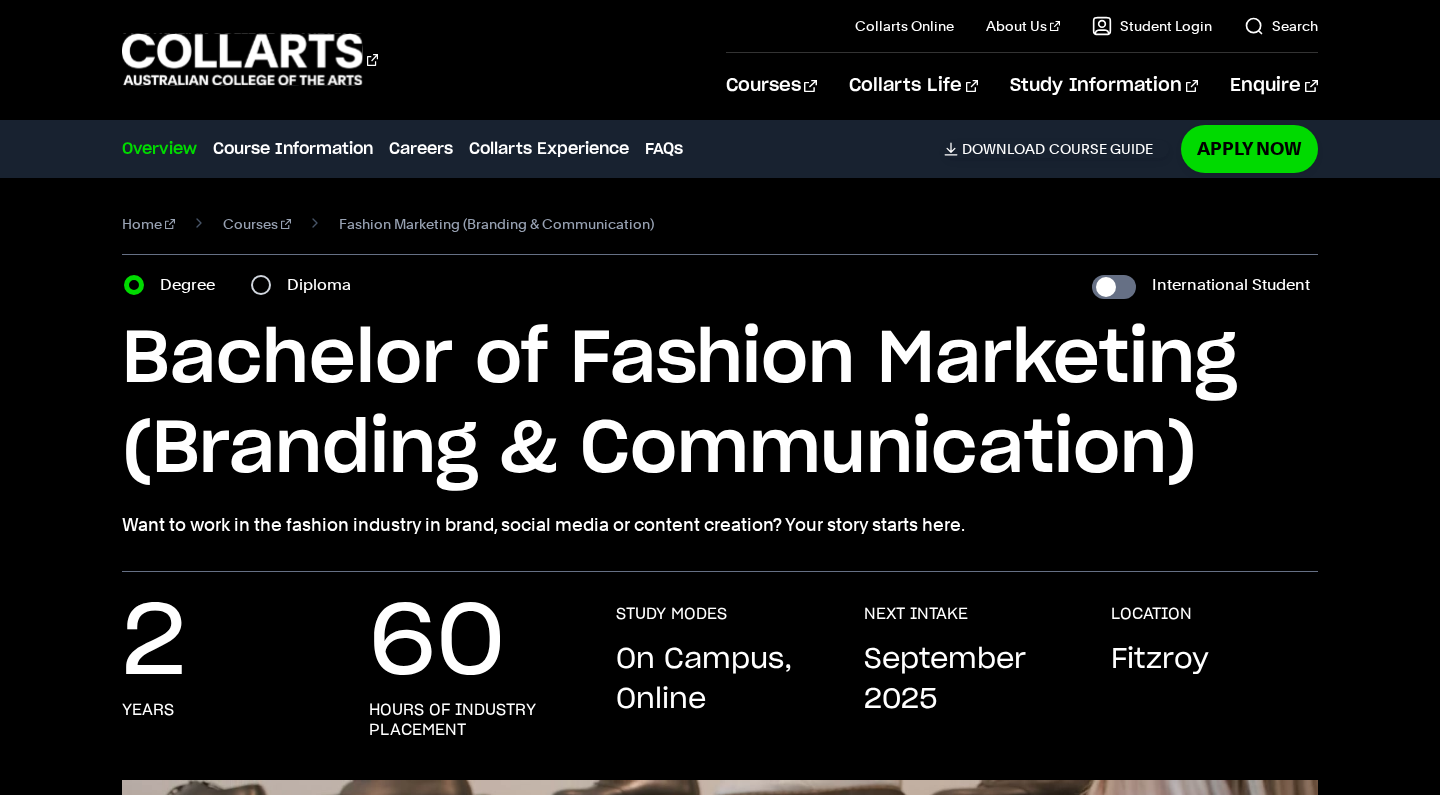 scroll, scrollTop: 0, scrollLeft: 0, axis: both 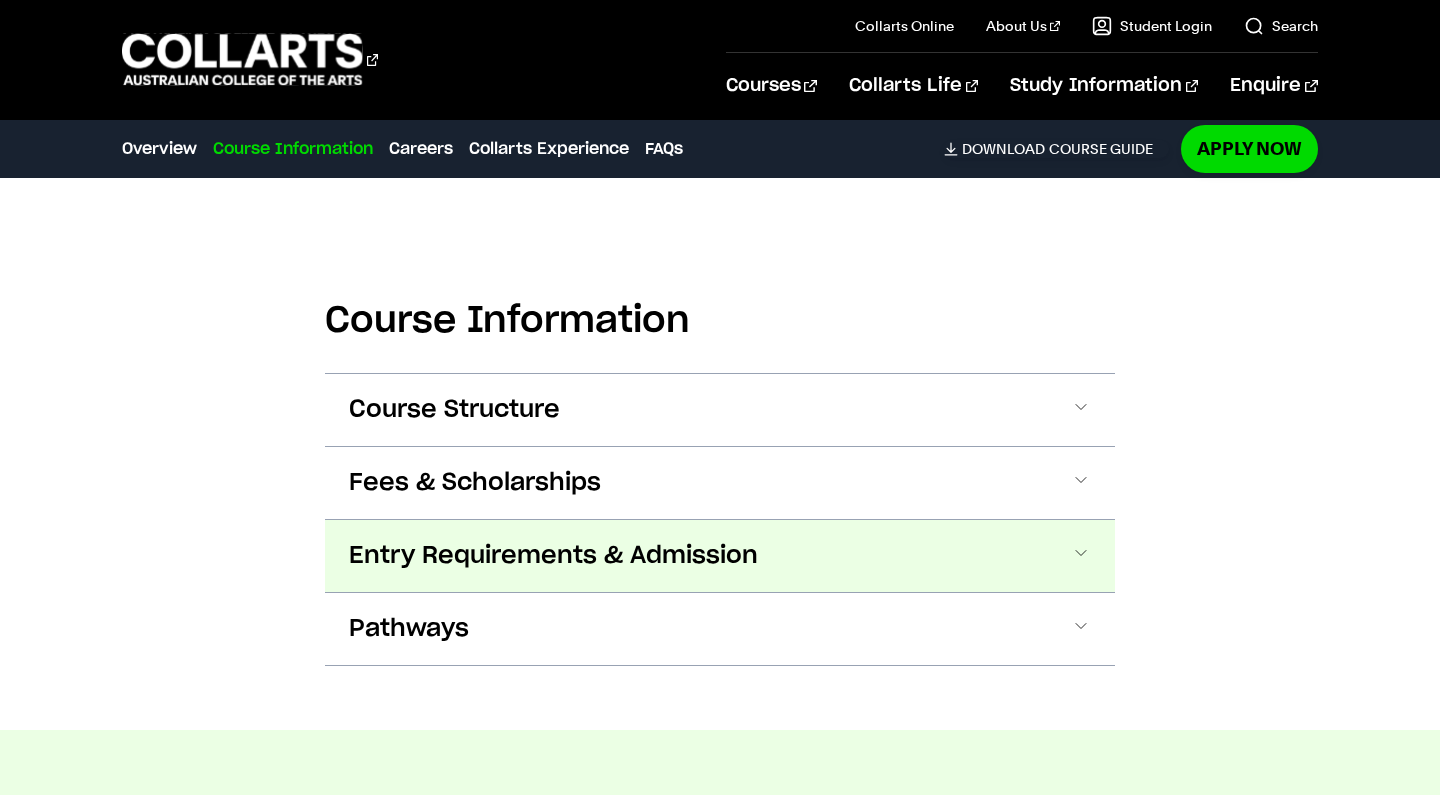click on "Entry Requirements & Admission" at bounding box center (553, 556) 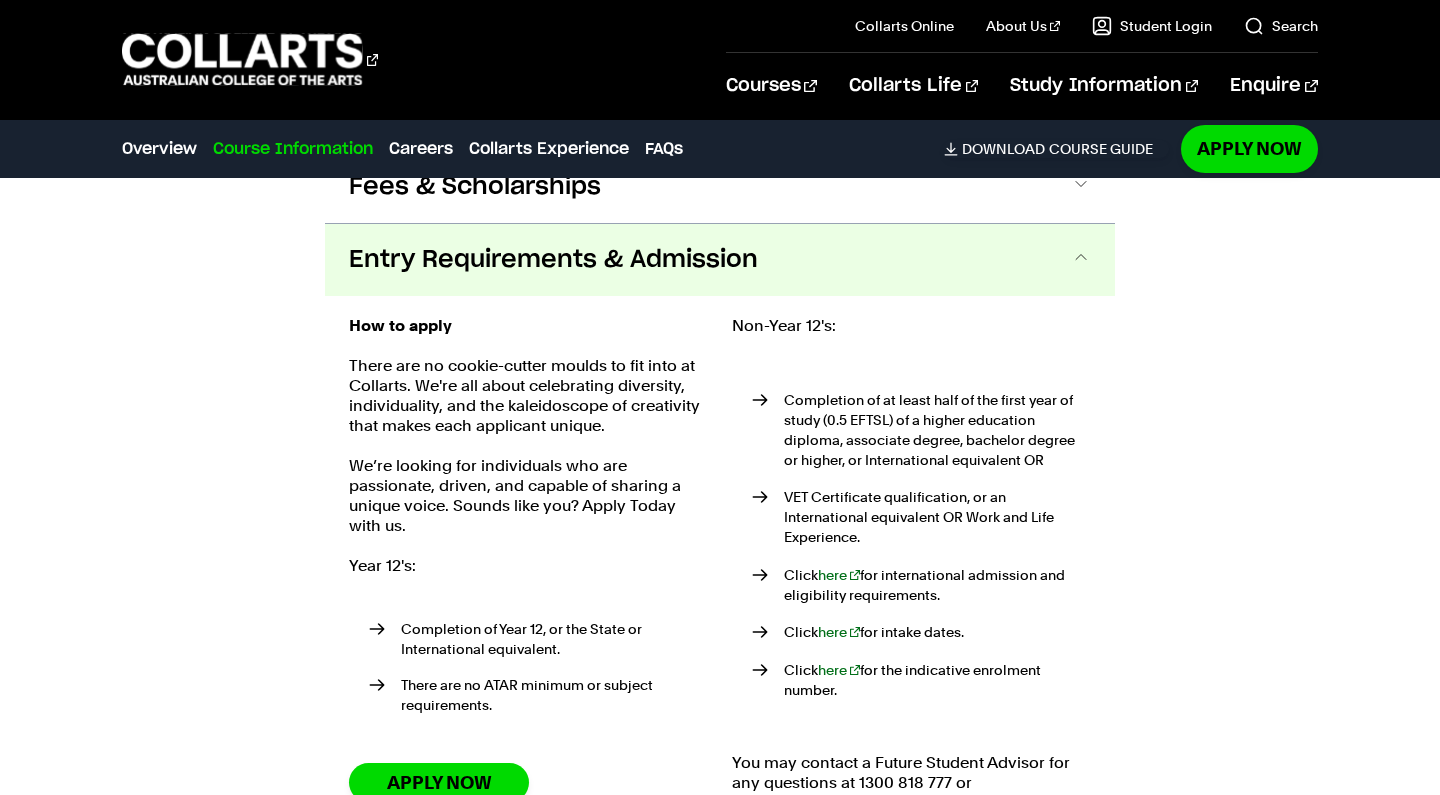 scroll, scrollTop: 2365, scrollLeft: 0, axis: vertical 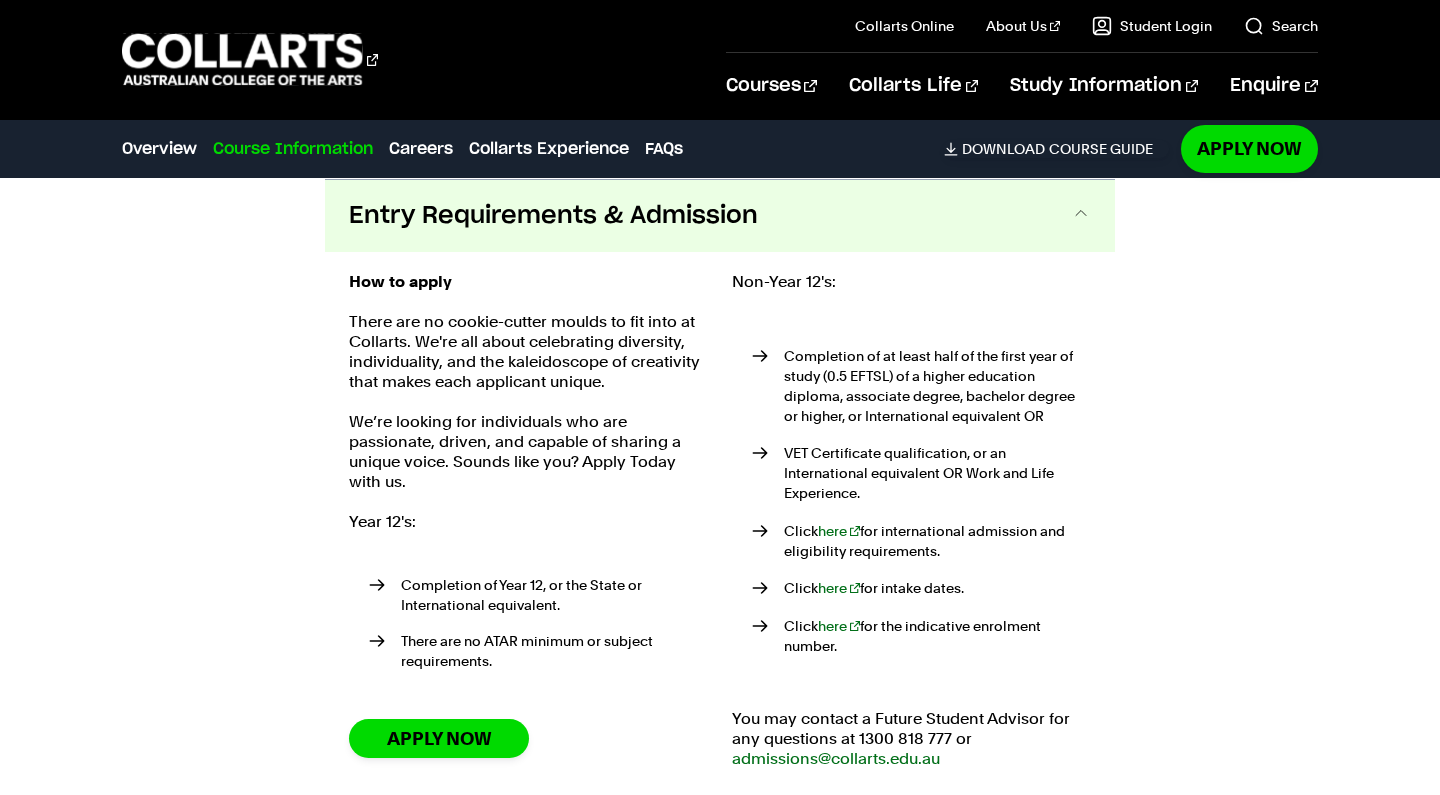 click on "Entry Requirements & Admission" at bounding box center (553, 216) 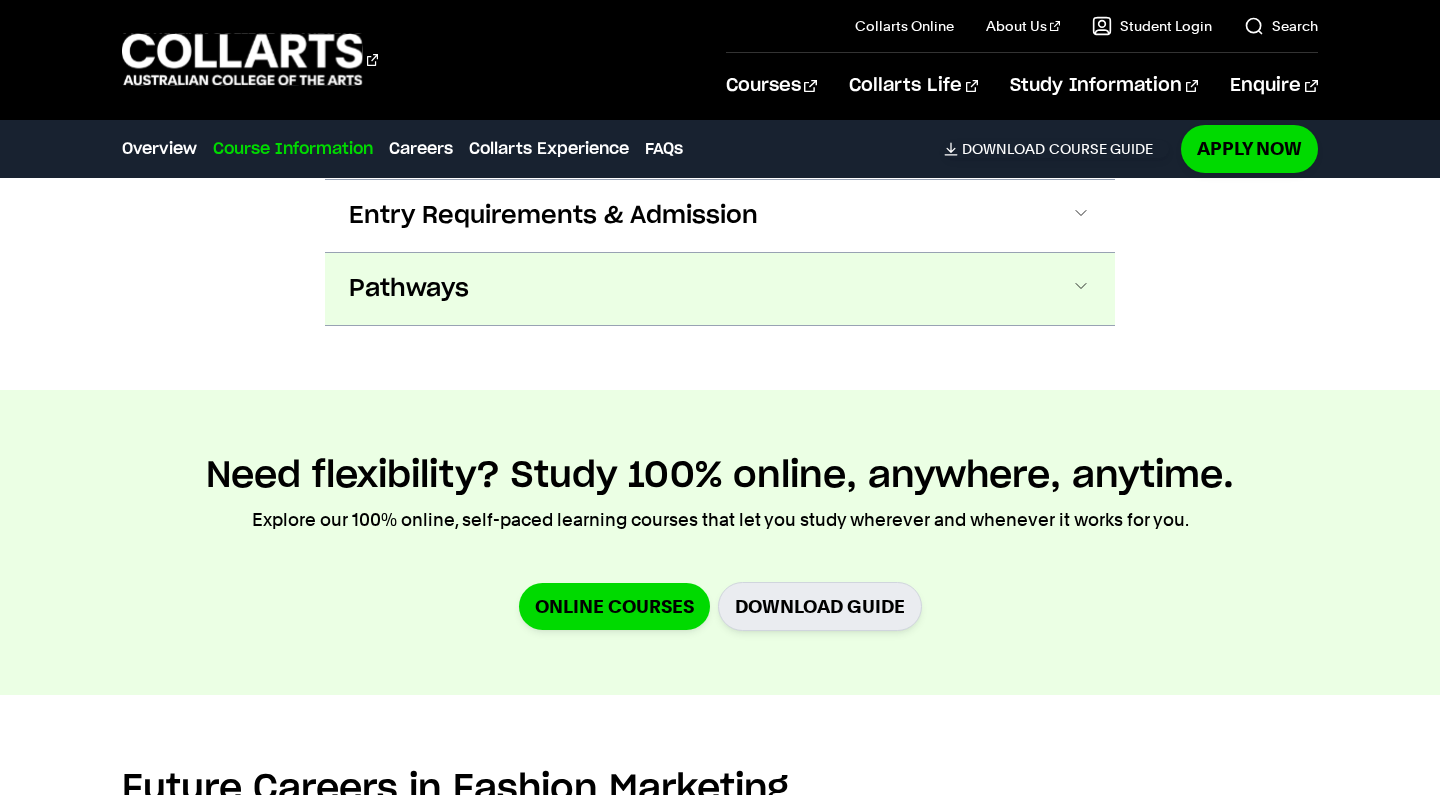 click on "Pathways" at bounding box center [720, 289] 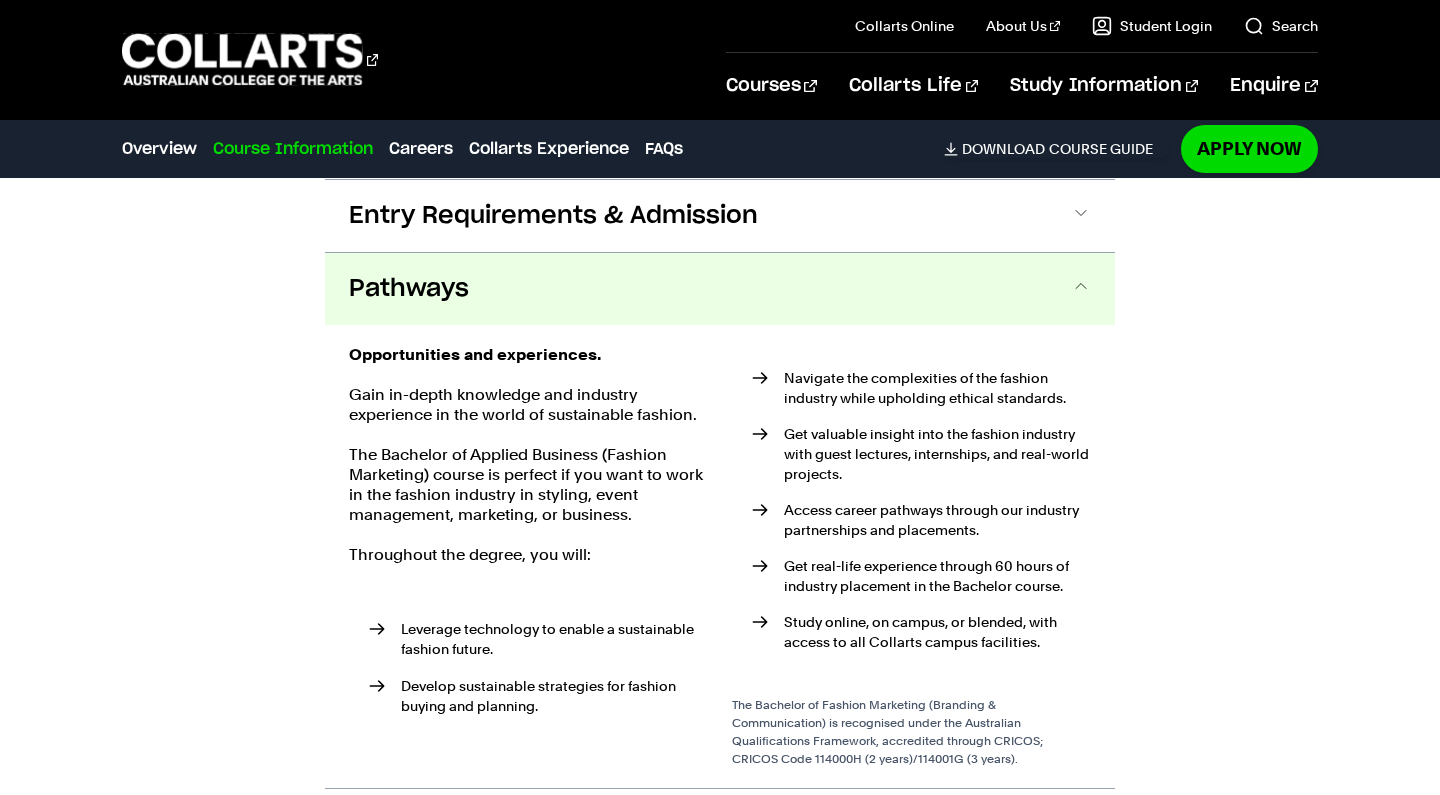 scroll, scrollTop: 2438, scrollLeft: 0, axis: vertical 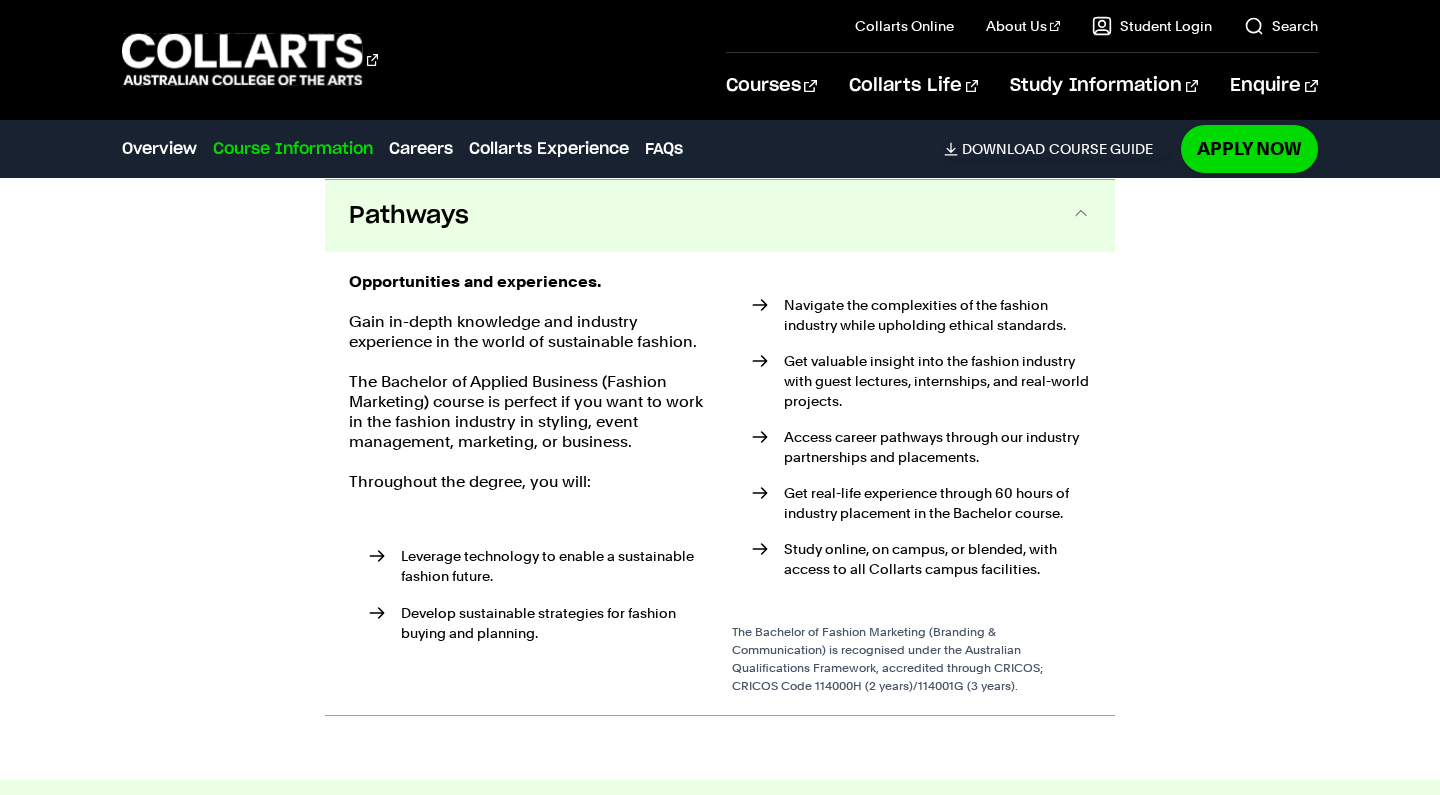 click on "Pathways" at bounding box center (720, 216) 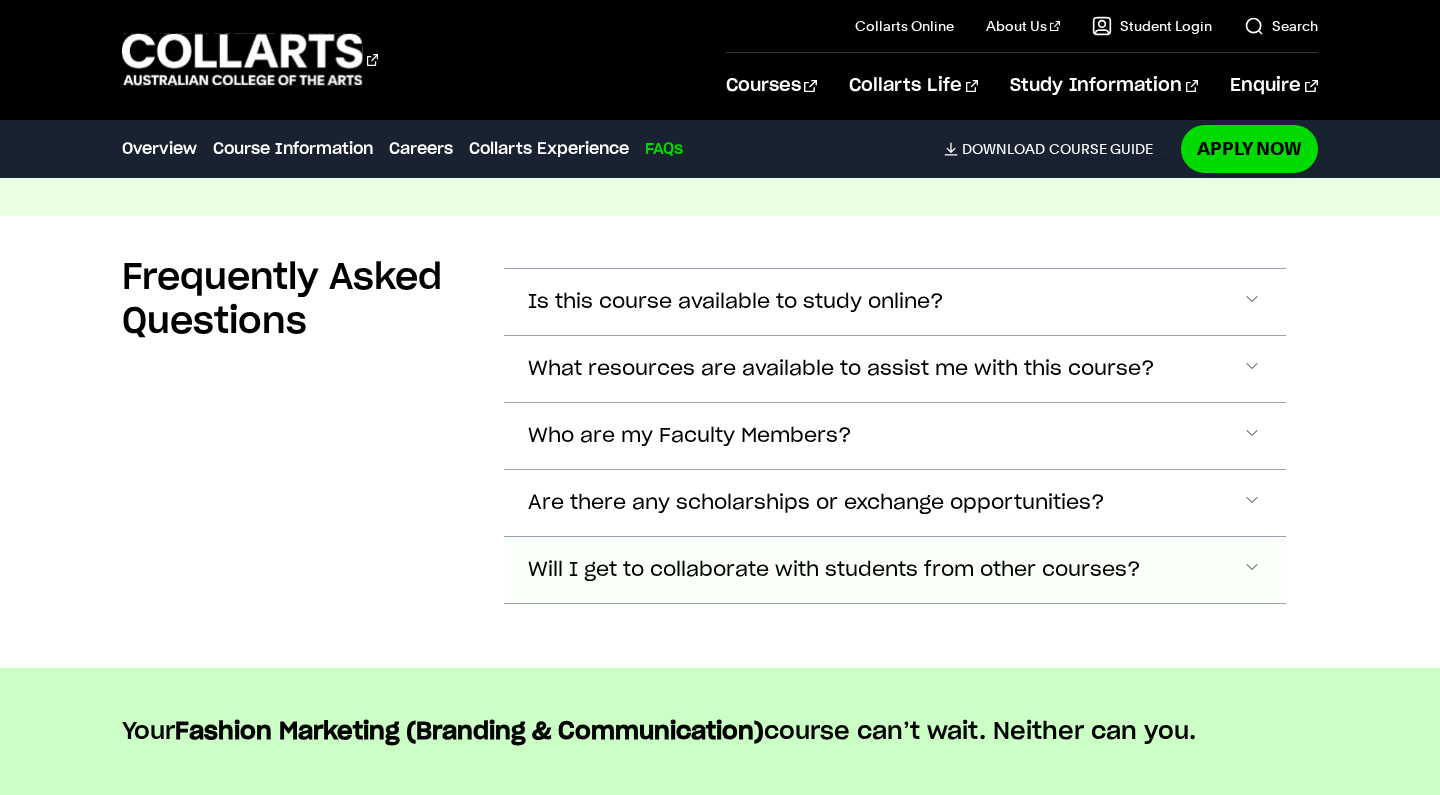 scroll, scrollTop: 7208, scrollLeft: 0, axis: vertical 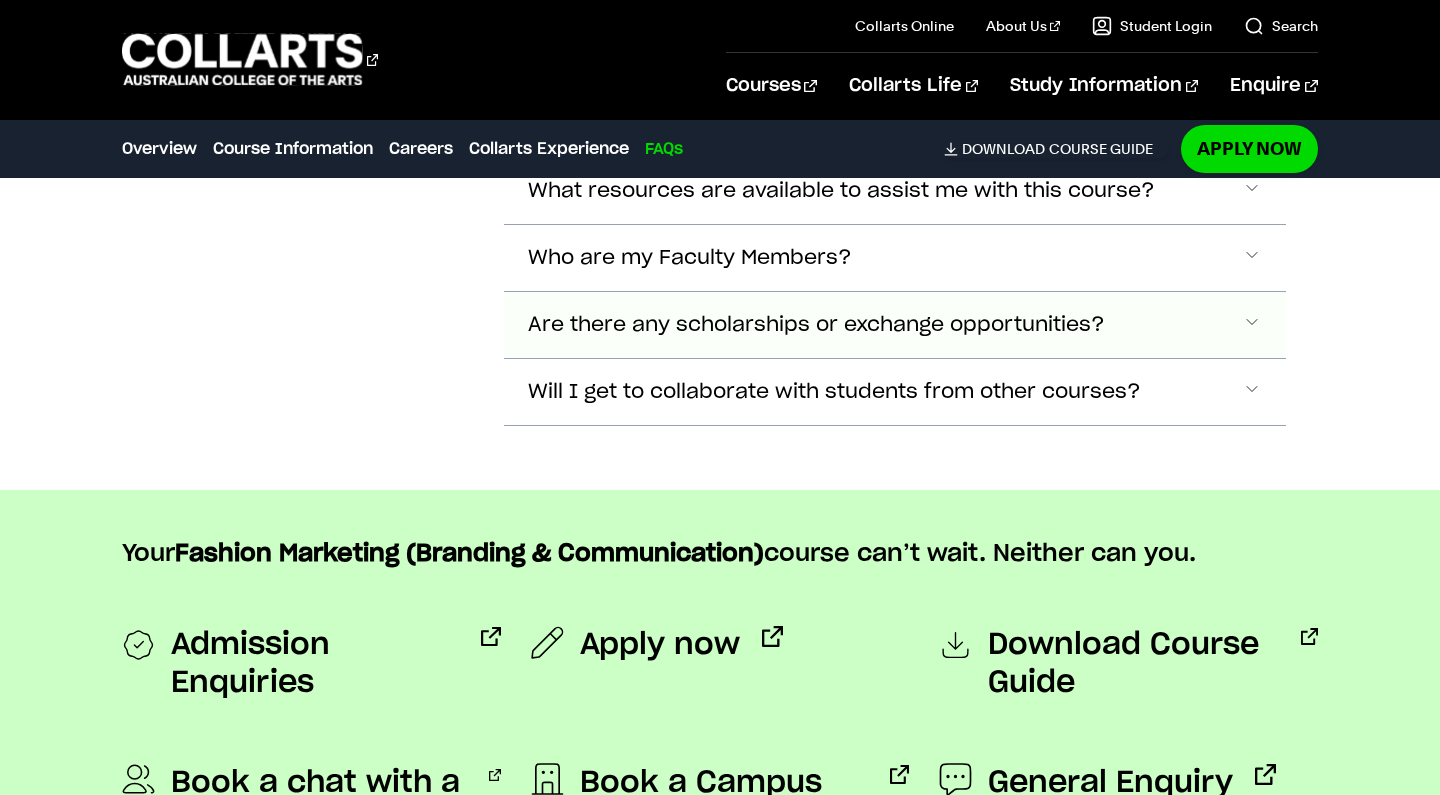click on "Are there any scholarships or exchange opportunities?" at bounding box center (736, 124) 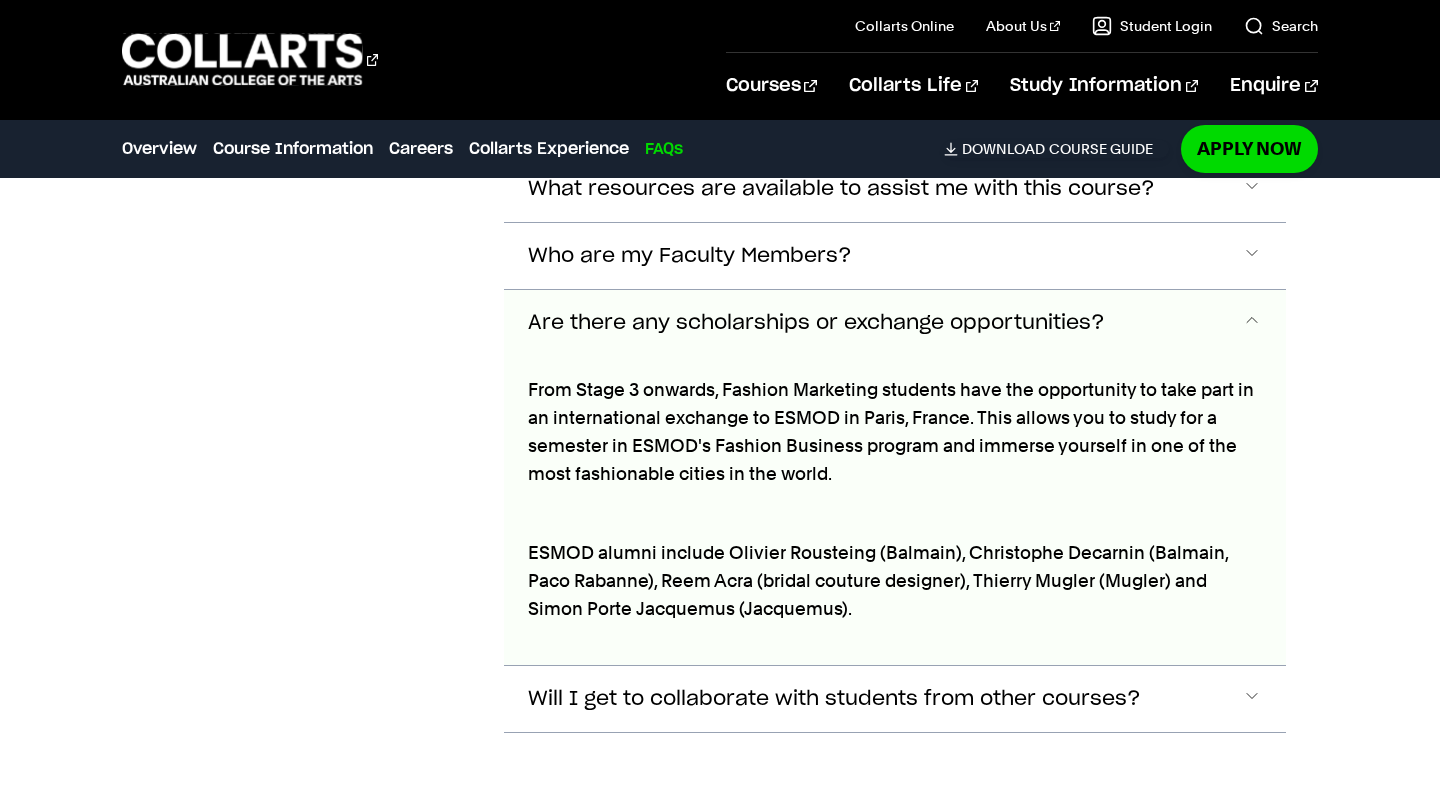 scroll, scrollTop: 7384, scrollLeft: 0, axis: vertical 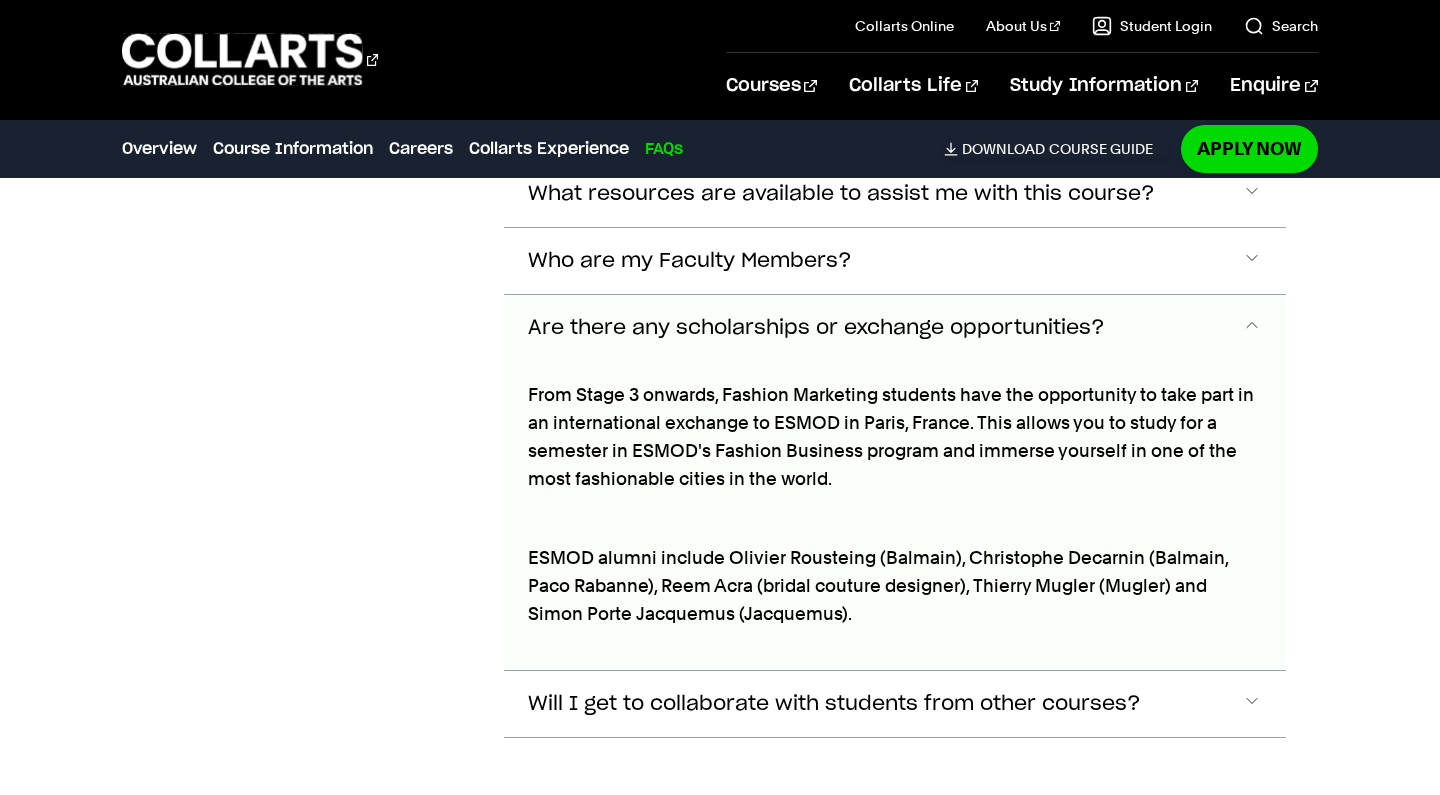 click on "Are there any scholarships or exchange opportunities?" at bounding box center [894, 328] 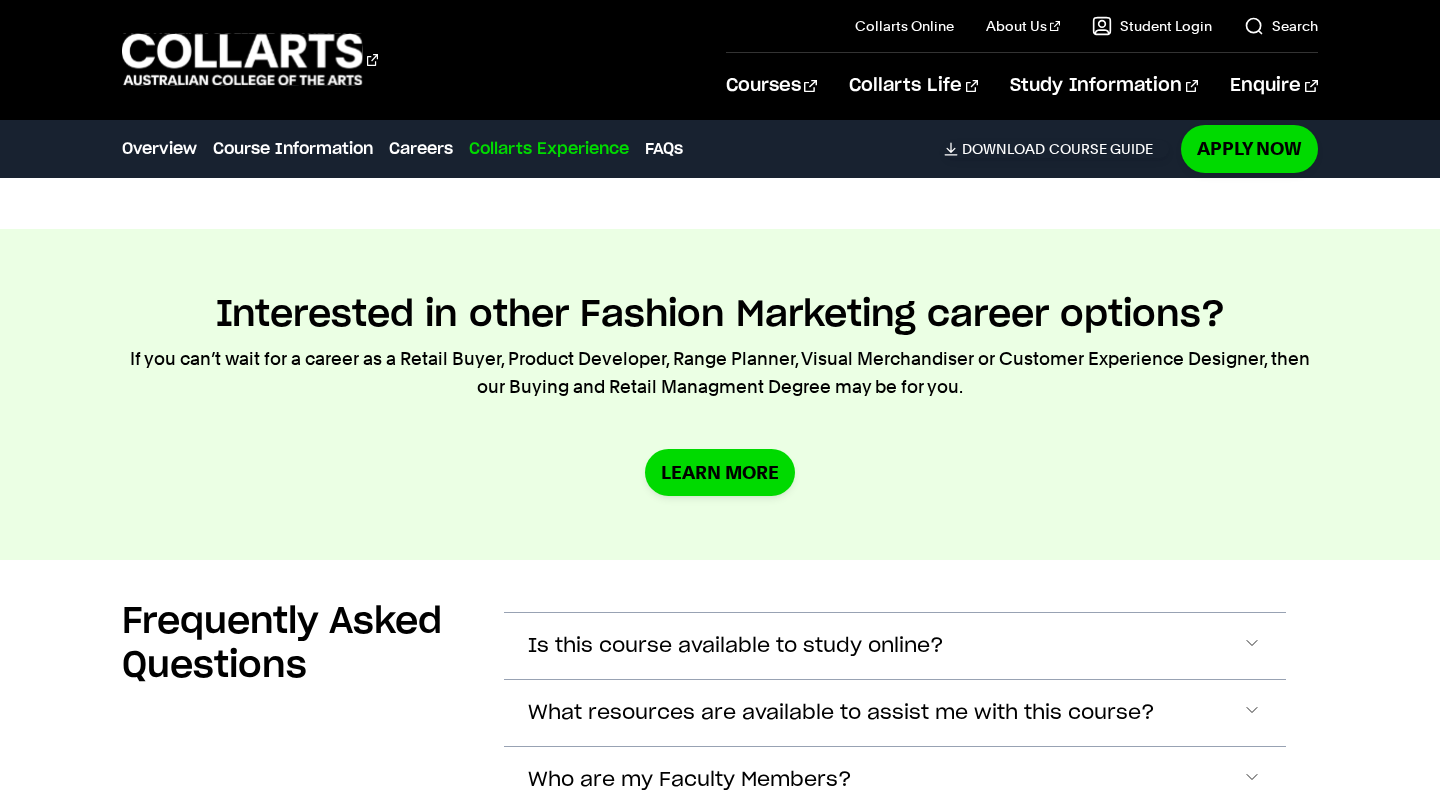 scroll, scrollTop: 6857, scrollLeft: 0, axis: vertical 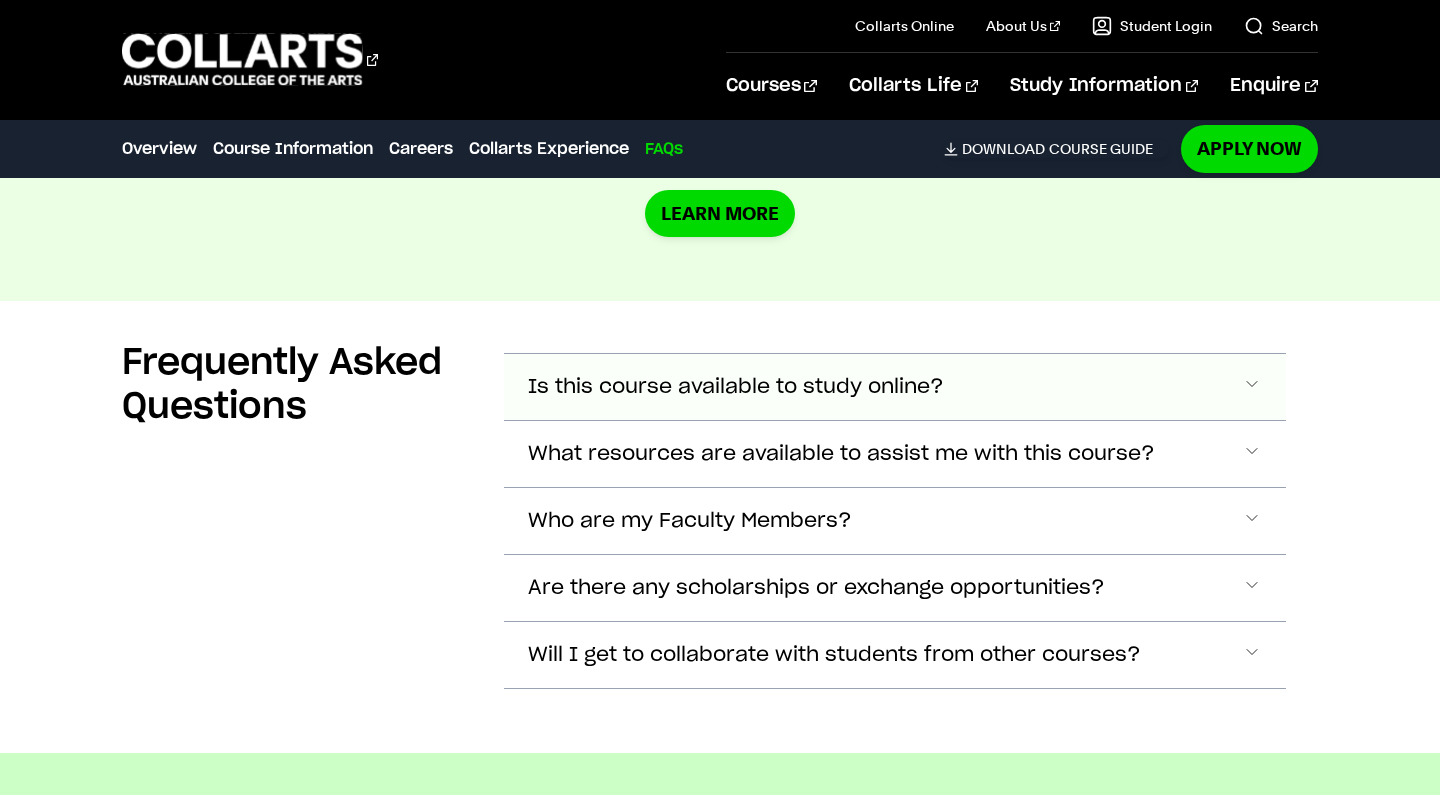click on "Is this course available to study online?" at bounding box center (736, 387) 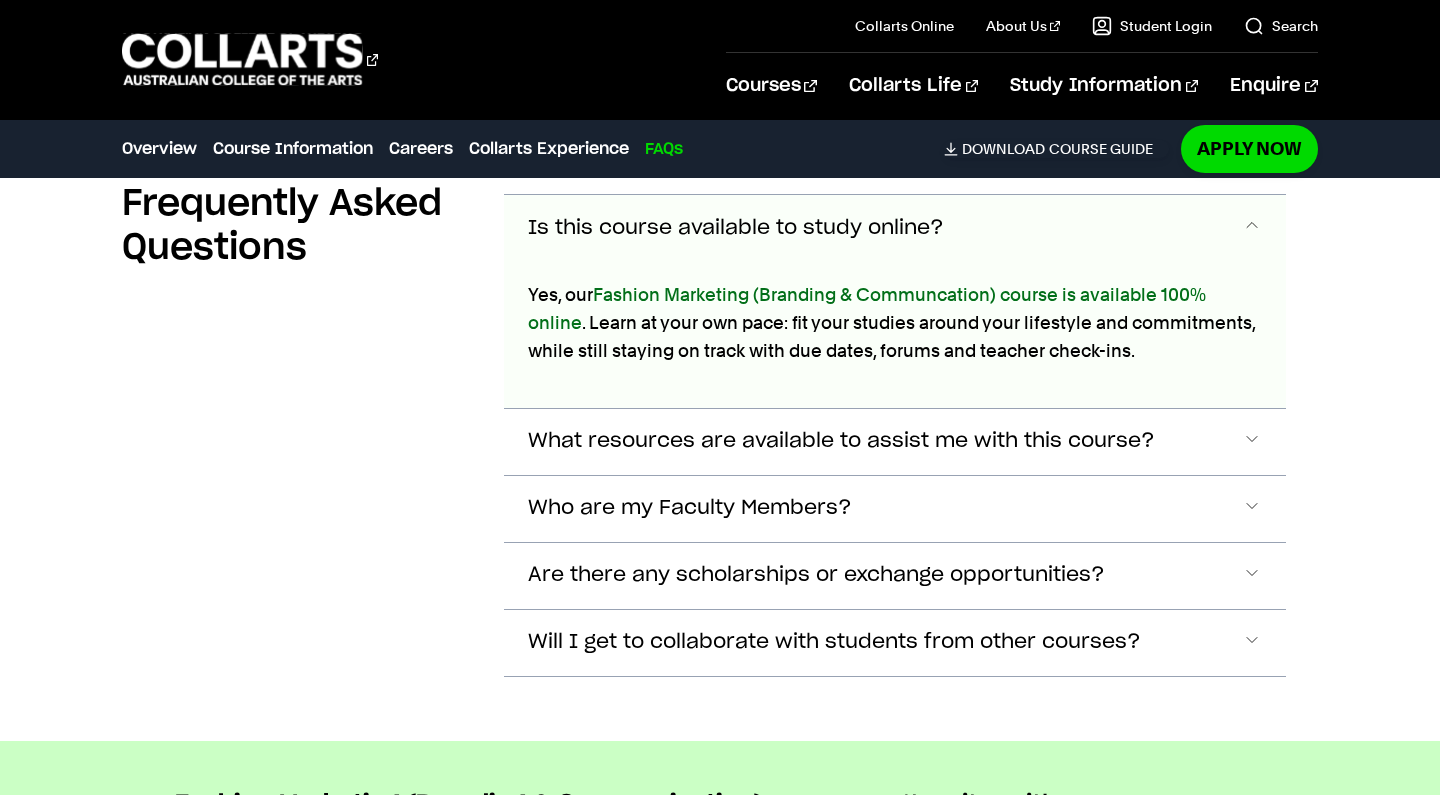 scroll, scrollTop: 7297, scrollLeft: 0, axis: vertical 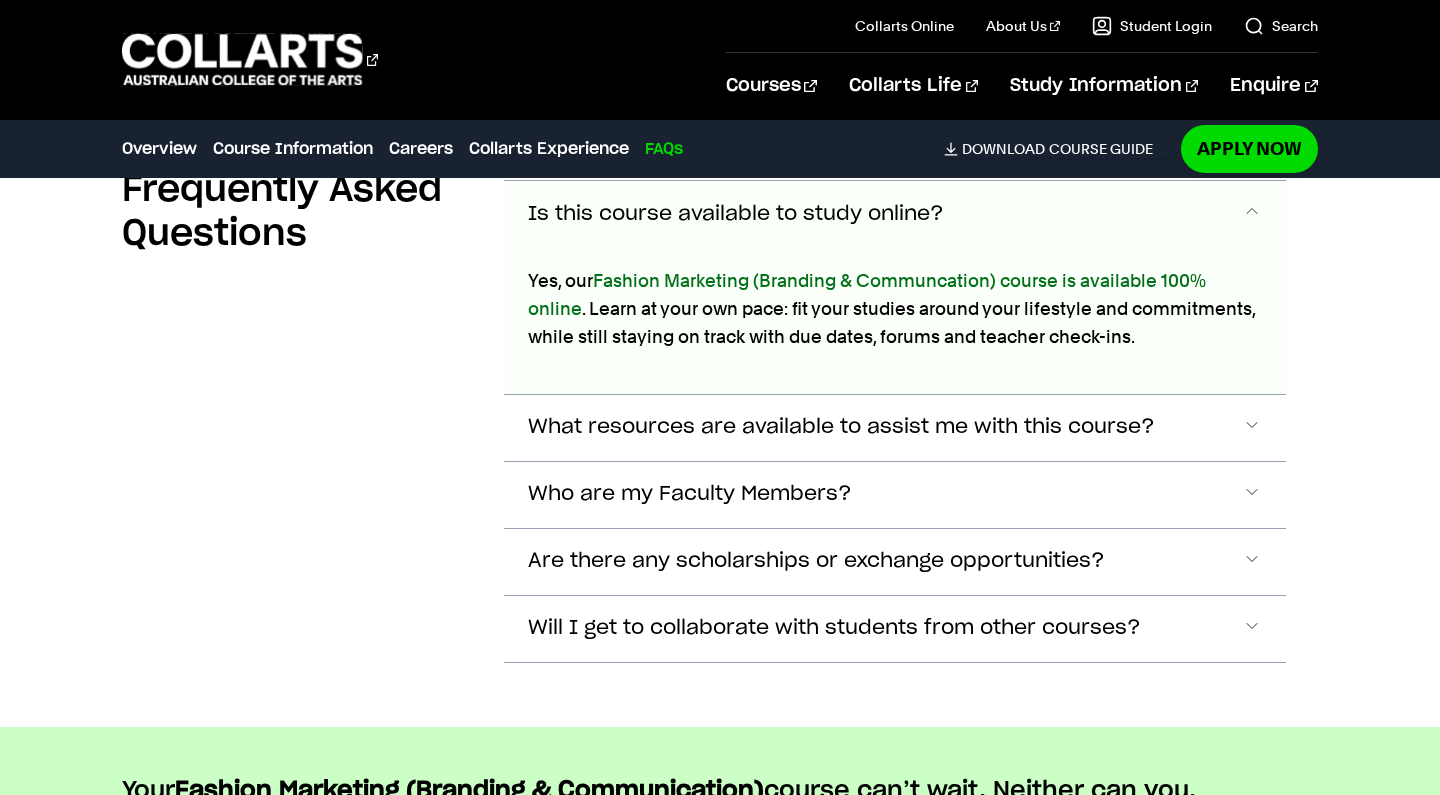 click on "Is this course available to study online?" at bounding box center [736, 214] 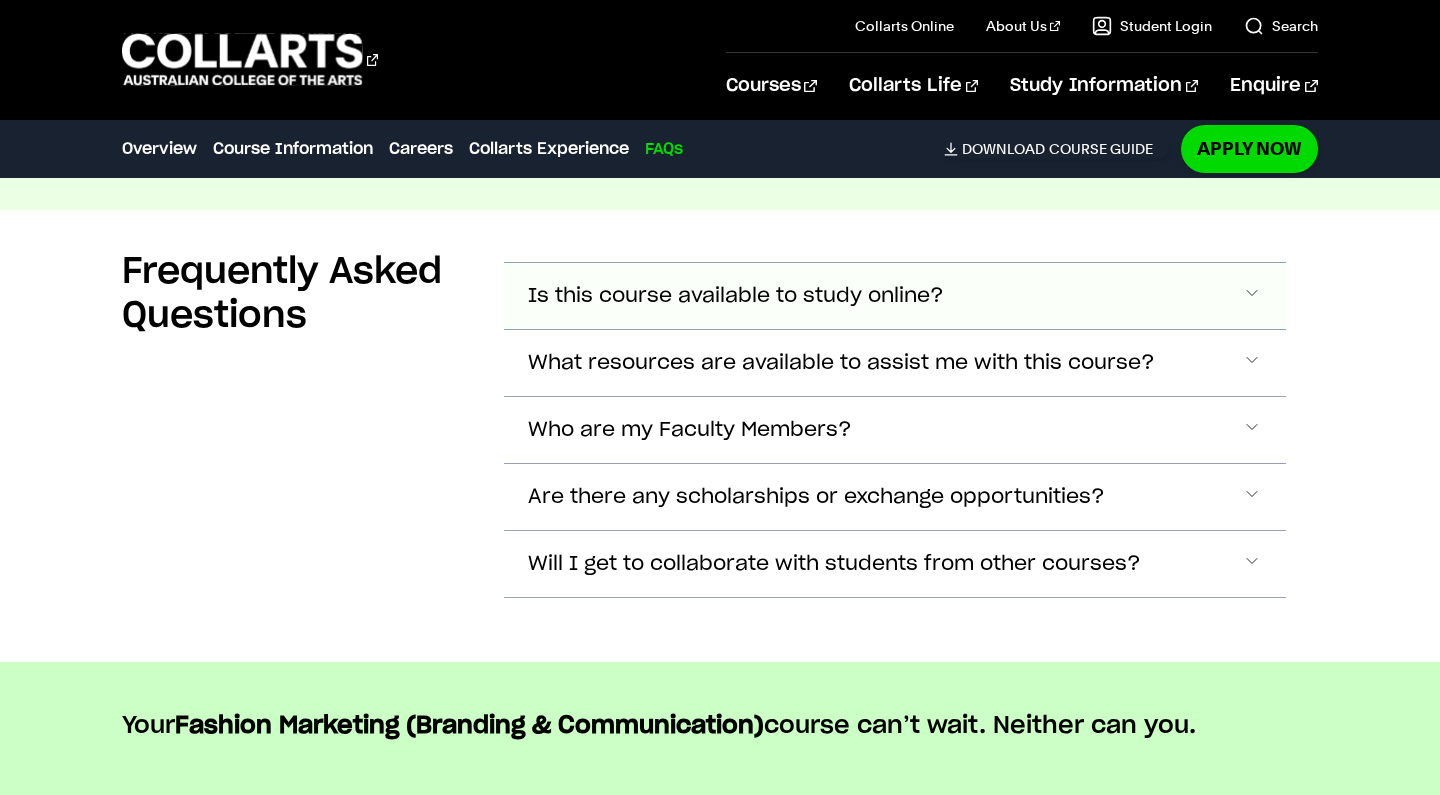 scroll, scrollTop: 7213, scrollLeft: 0, axis: vertical 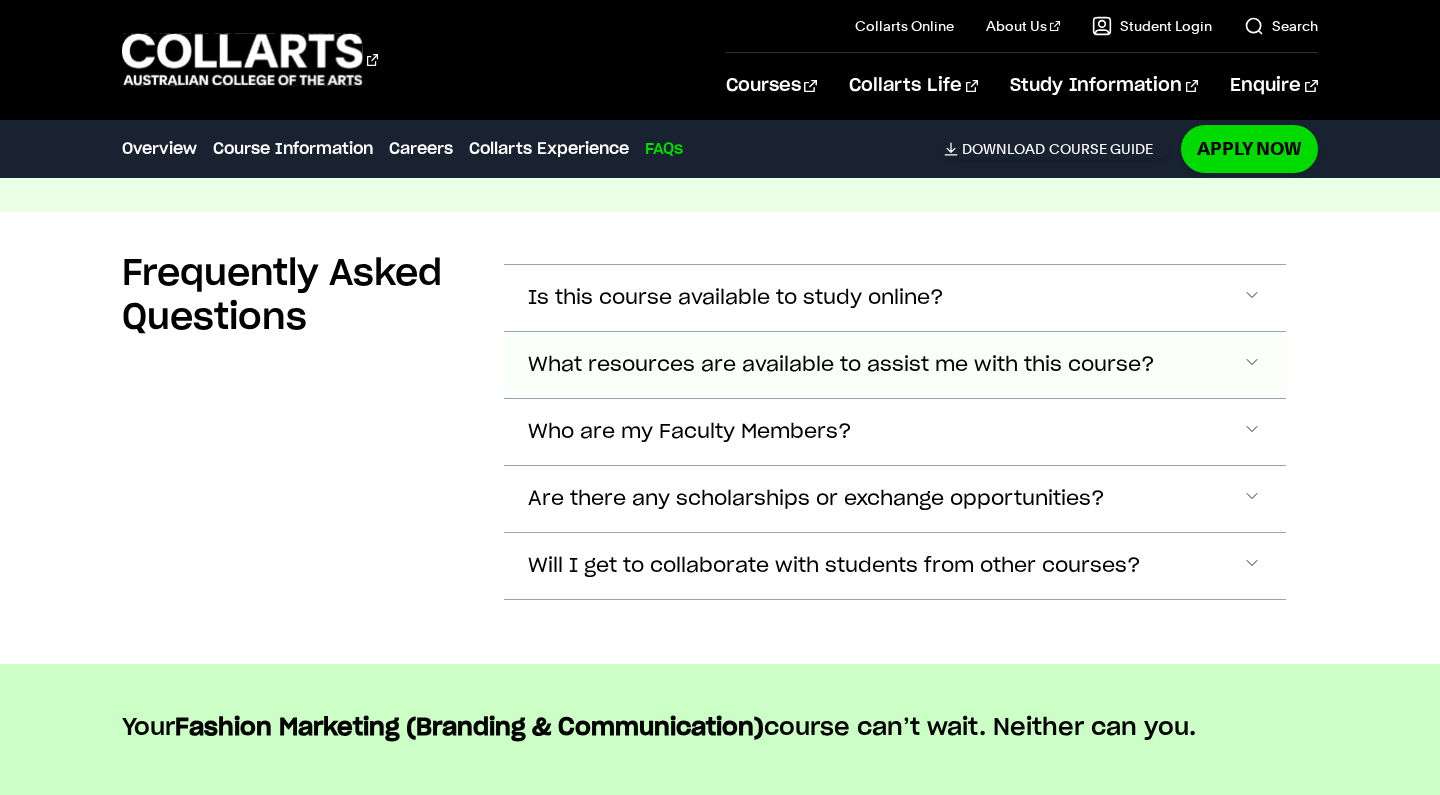 click on "What resources are available to assist me with this course?" at bounding box center (736, 298) 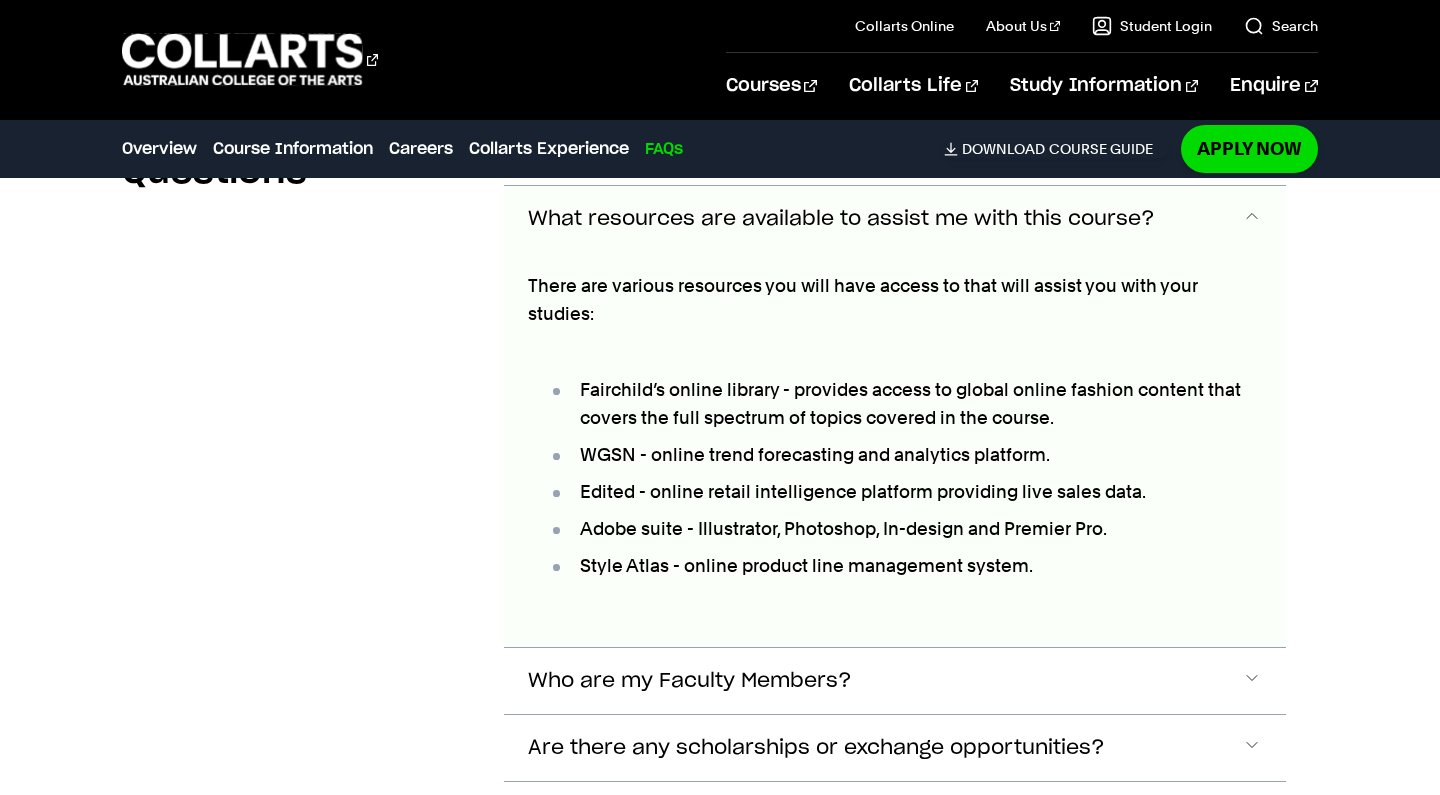 scroll, scrollTop: 7364, scrollLeft: 0, axis: vertical 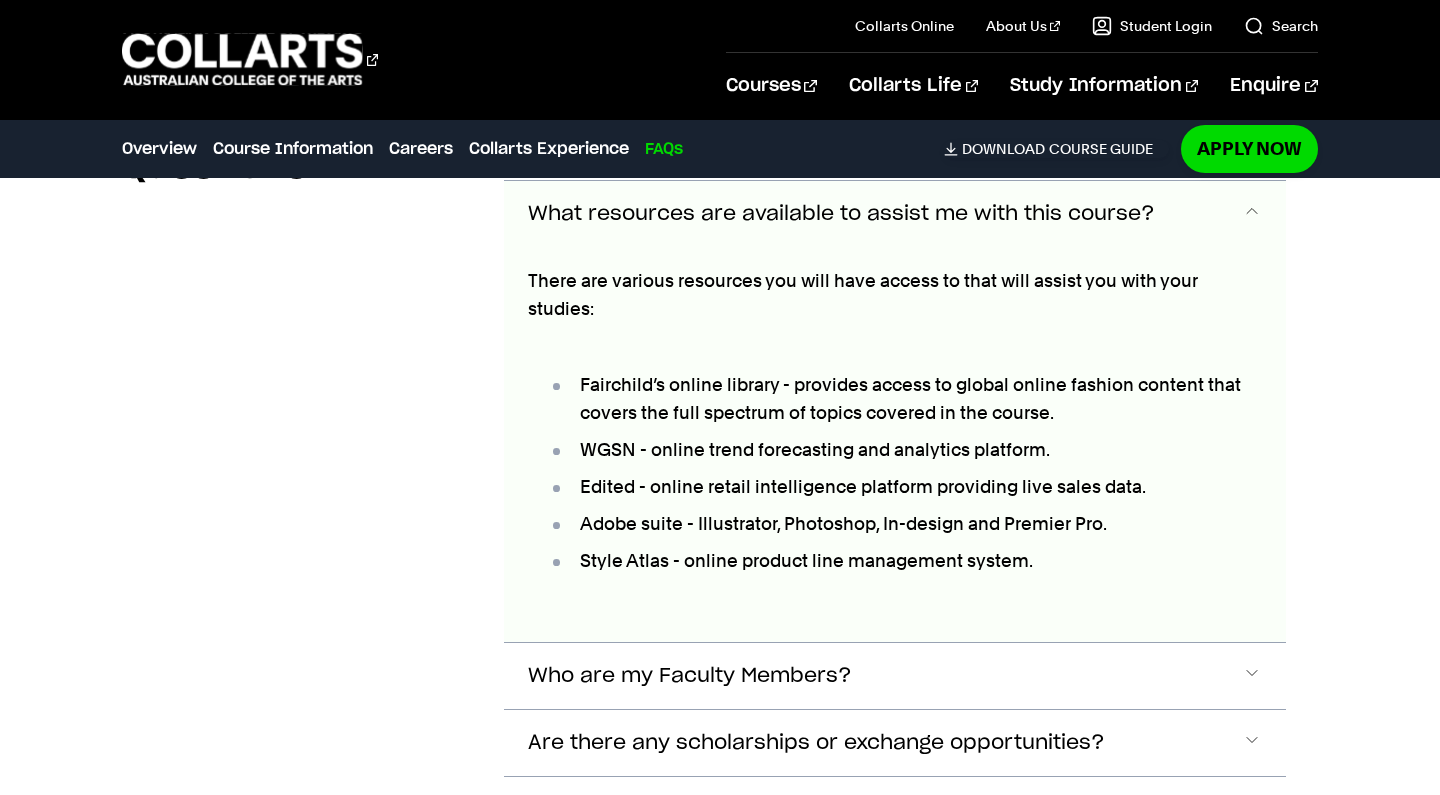 click on "What resources are available to assist me with this course?" at bounding box center (841, 214) 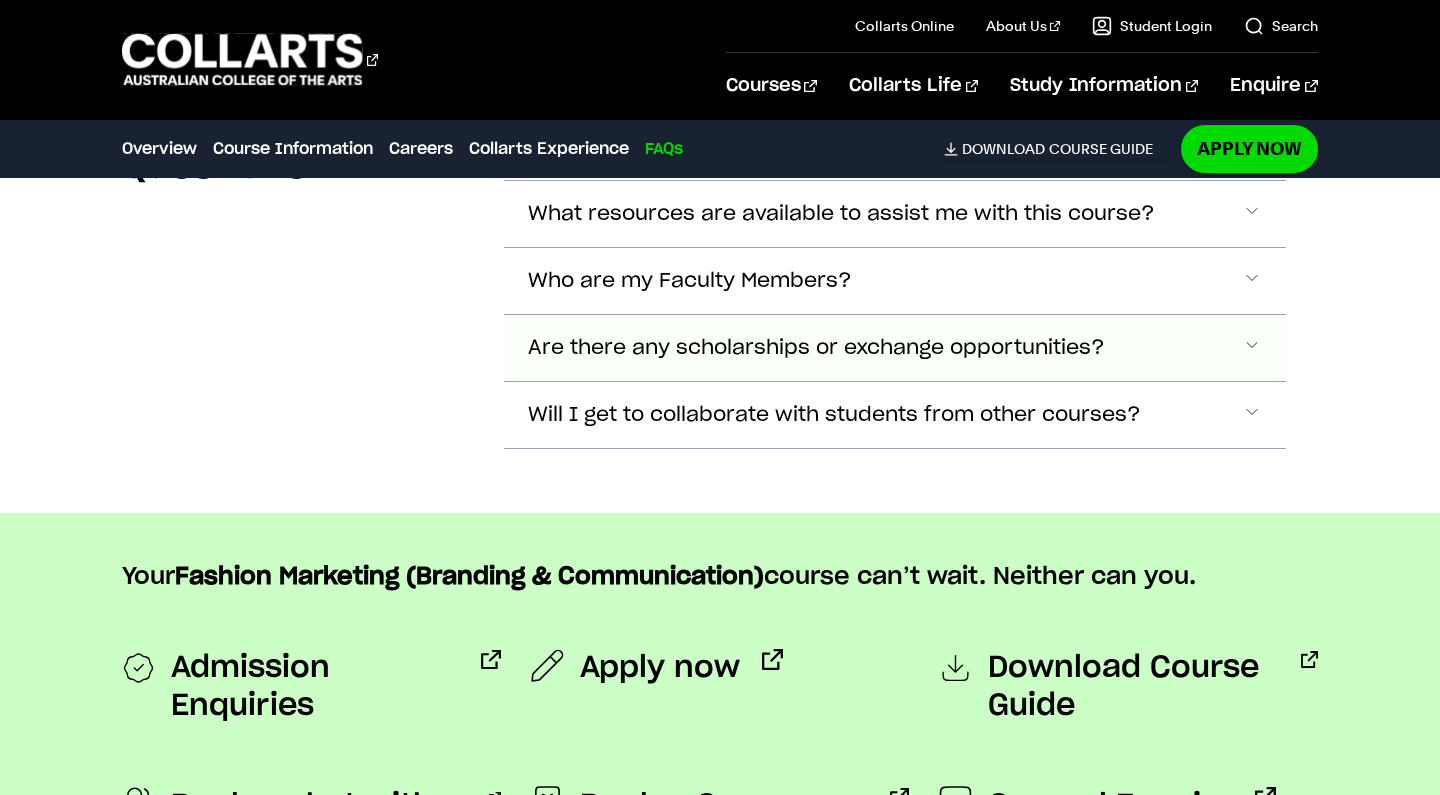 click on "Are there any scholarships or exchange opportunities?" at bounding box center (736, 147) 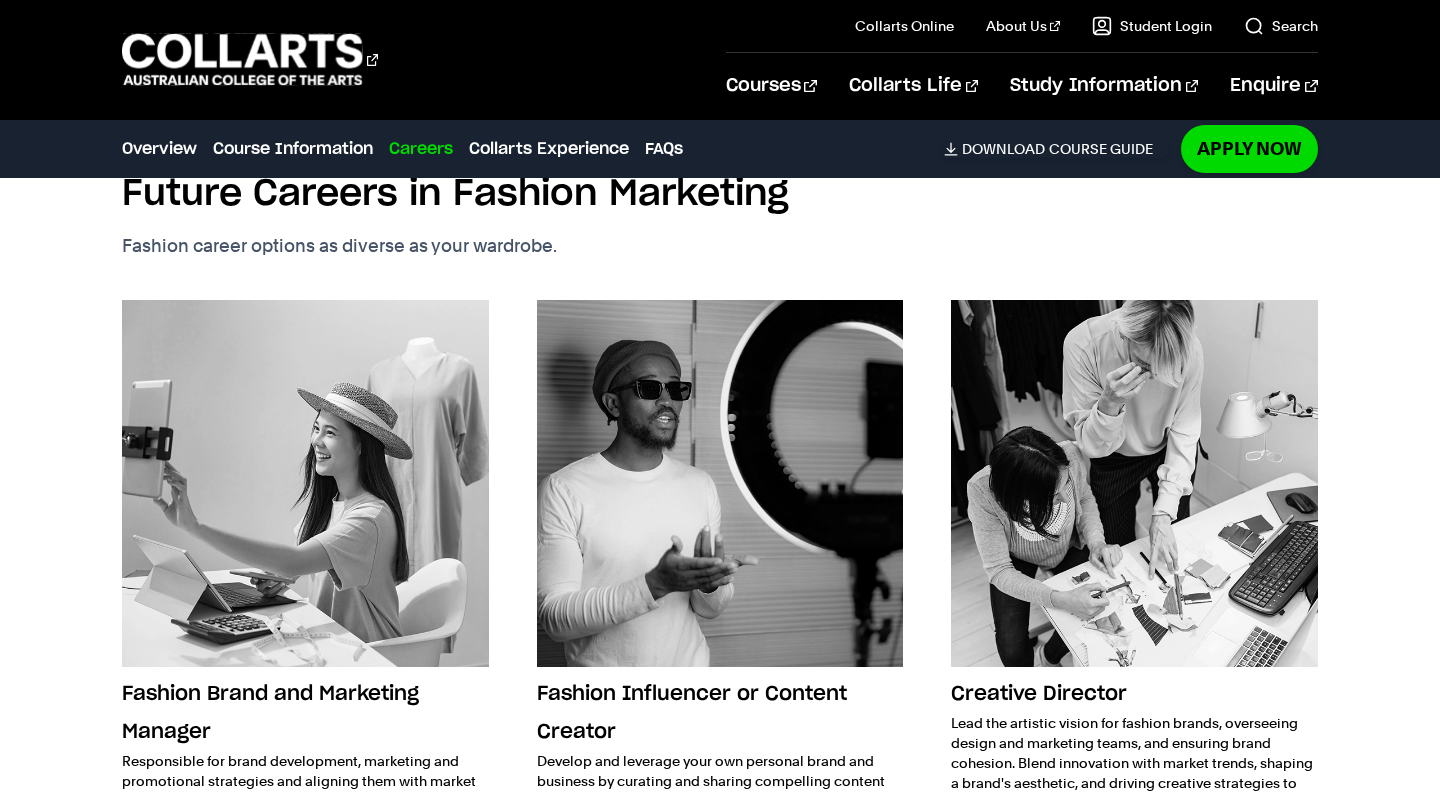 scroll, scrollTop: 2959, scrollLeft: 1, axis: both 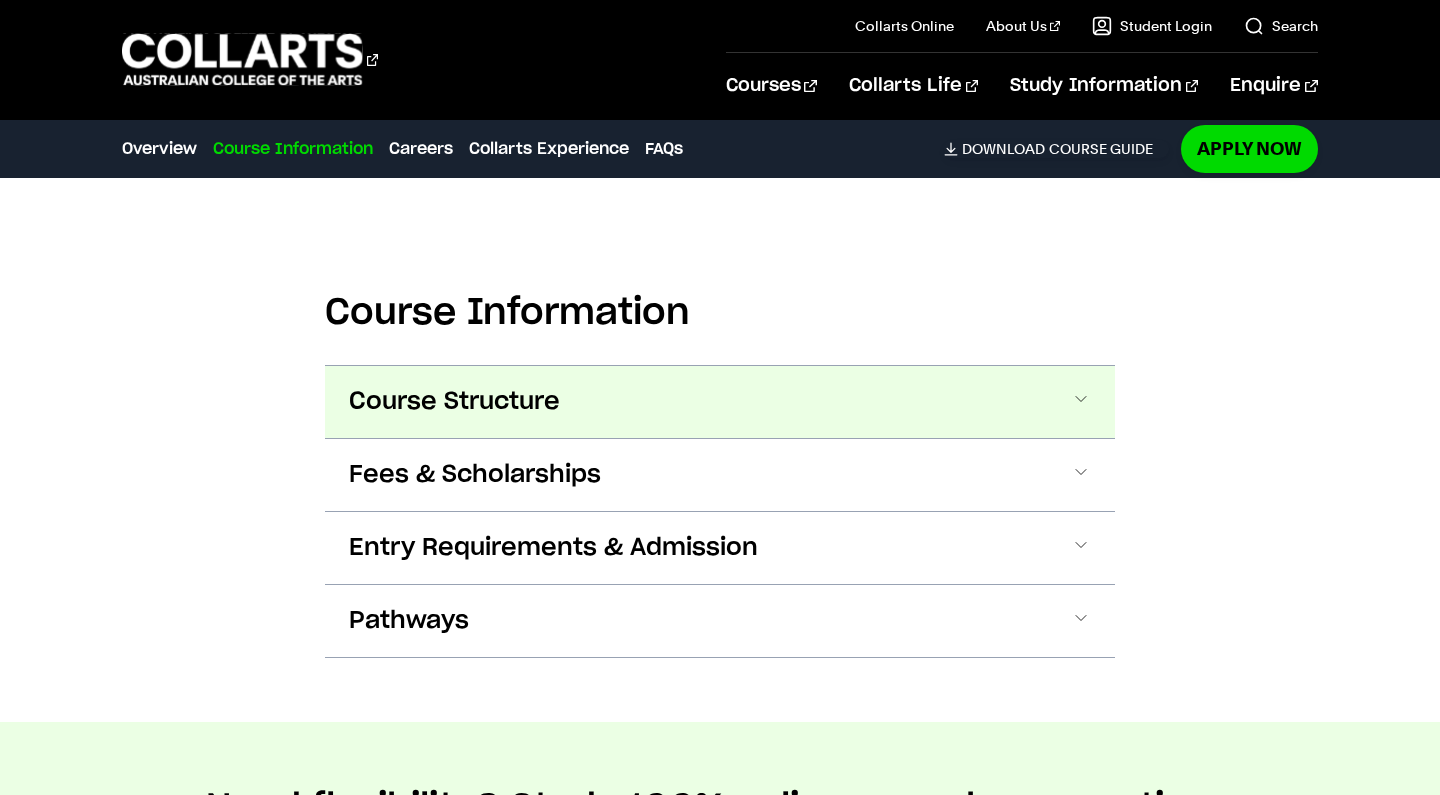 click on "Course Structure" at bounding box center [454, 402] 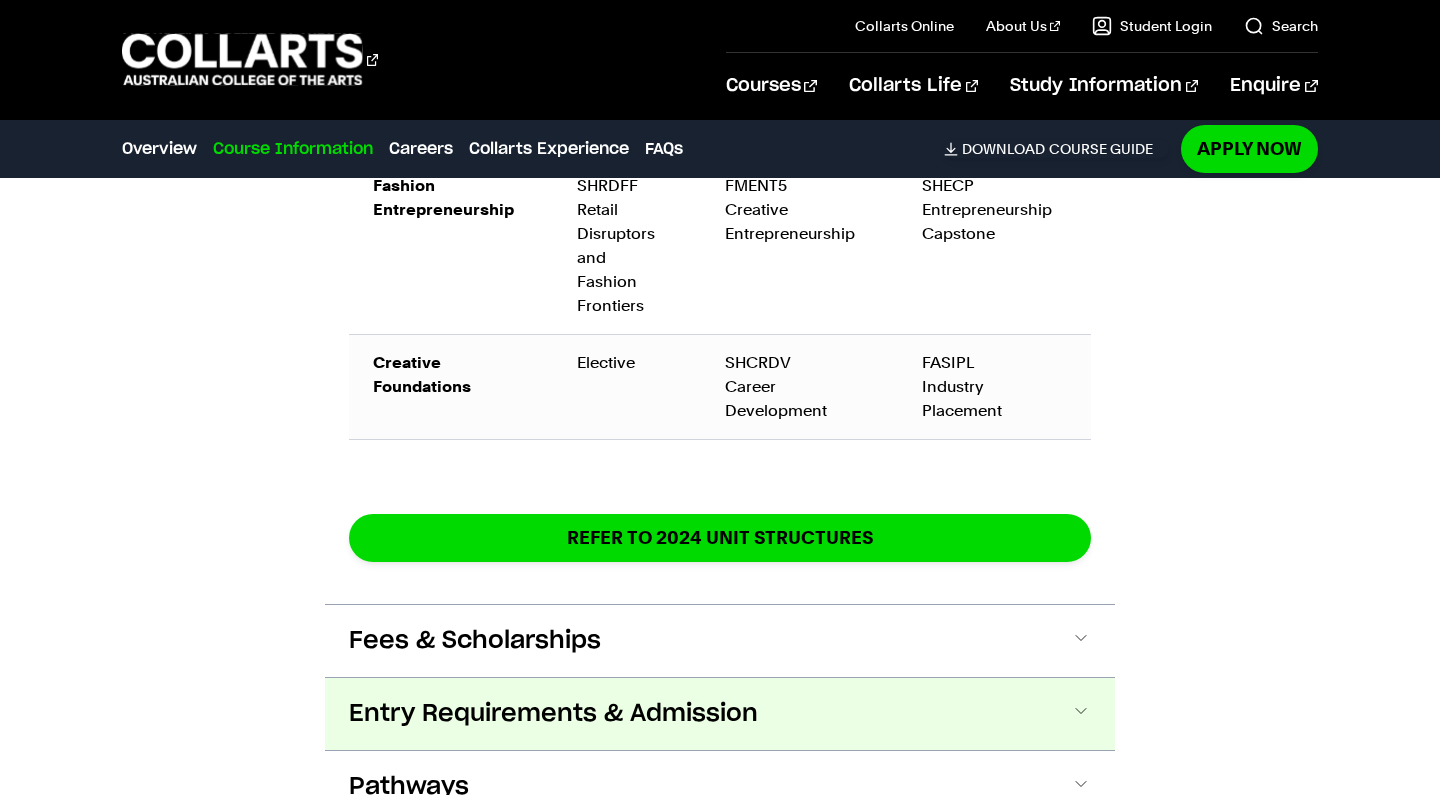 scroll, scrollTop: 3498, scrollLeft: 0, axis: vertical 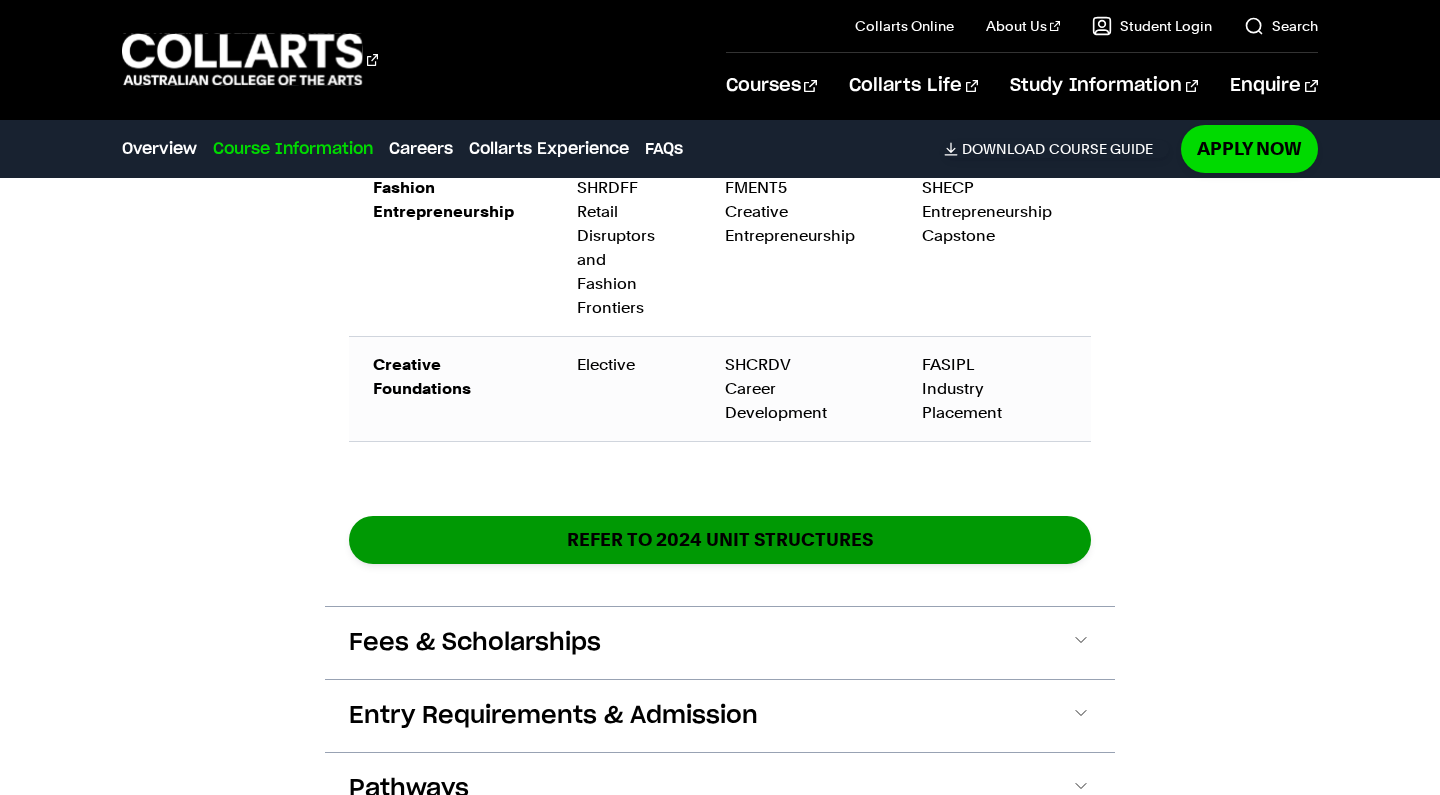 click on "REFER TO 2024 unit structures" at bounding box center [720, 539] 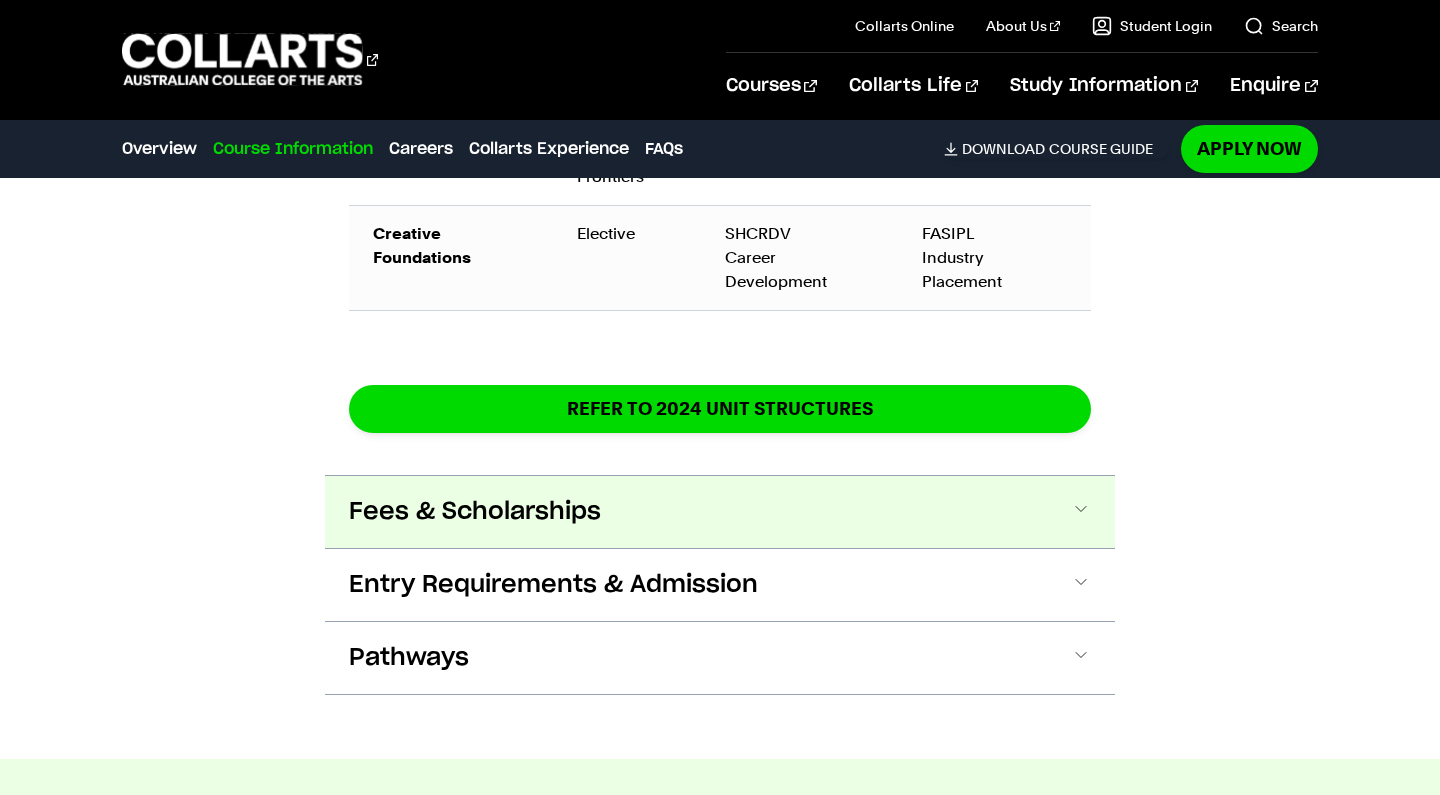 click on "Fees & Scholarships" at bounding box center (475, 512) 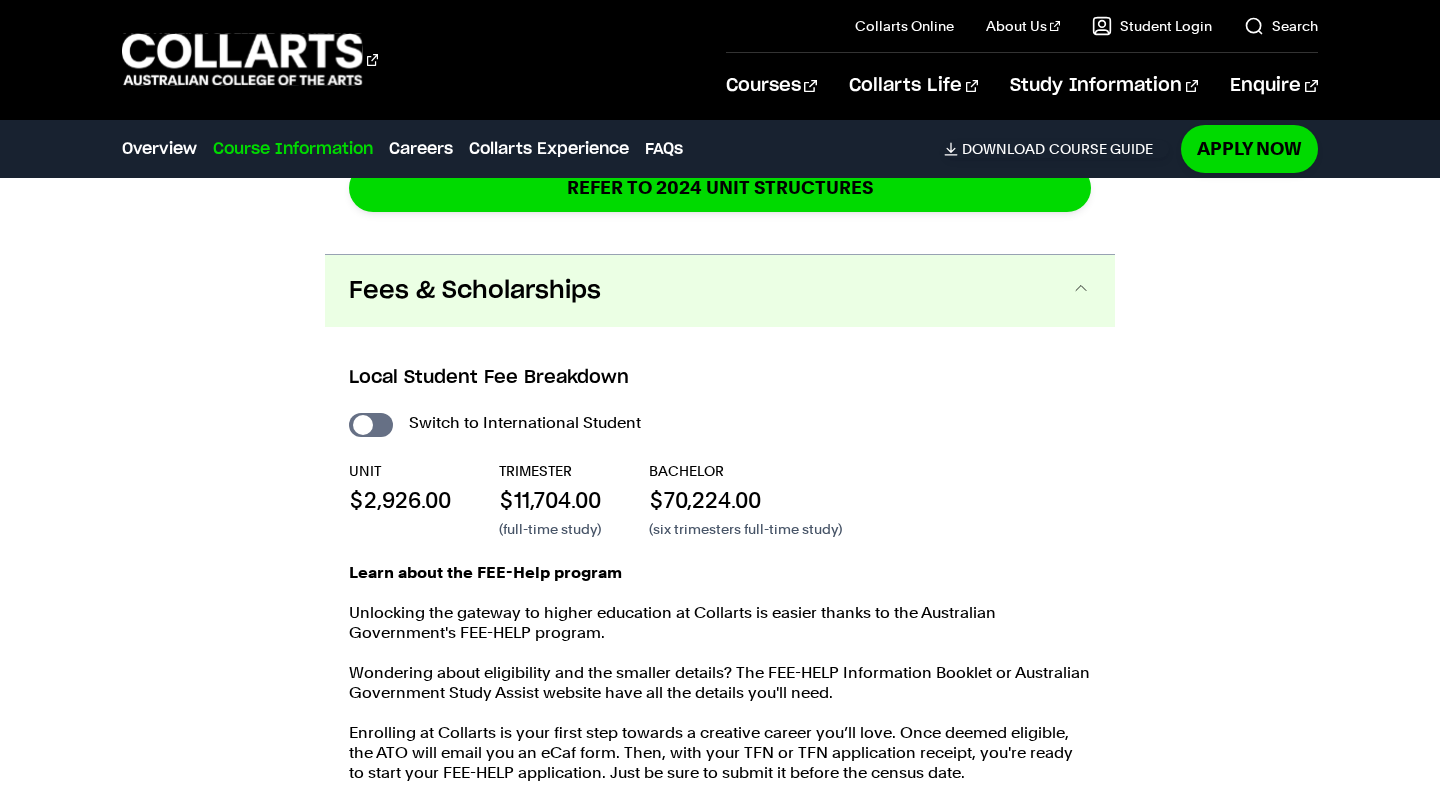scroll, scrollTop: 3900, scrollLeft: 0, axis: vertical 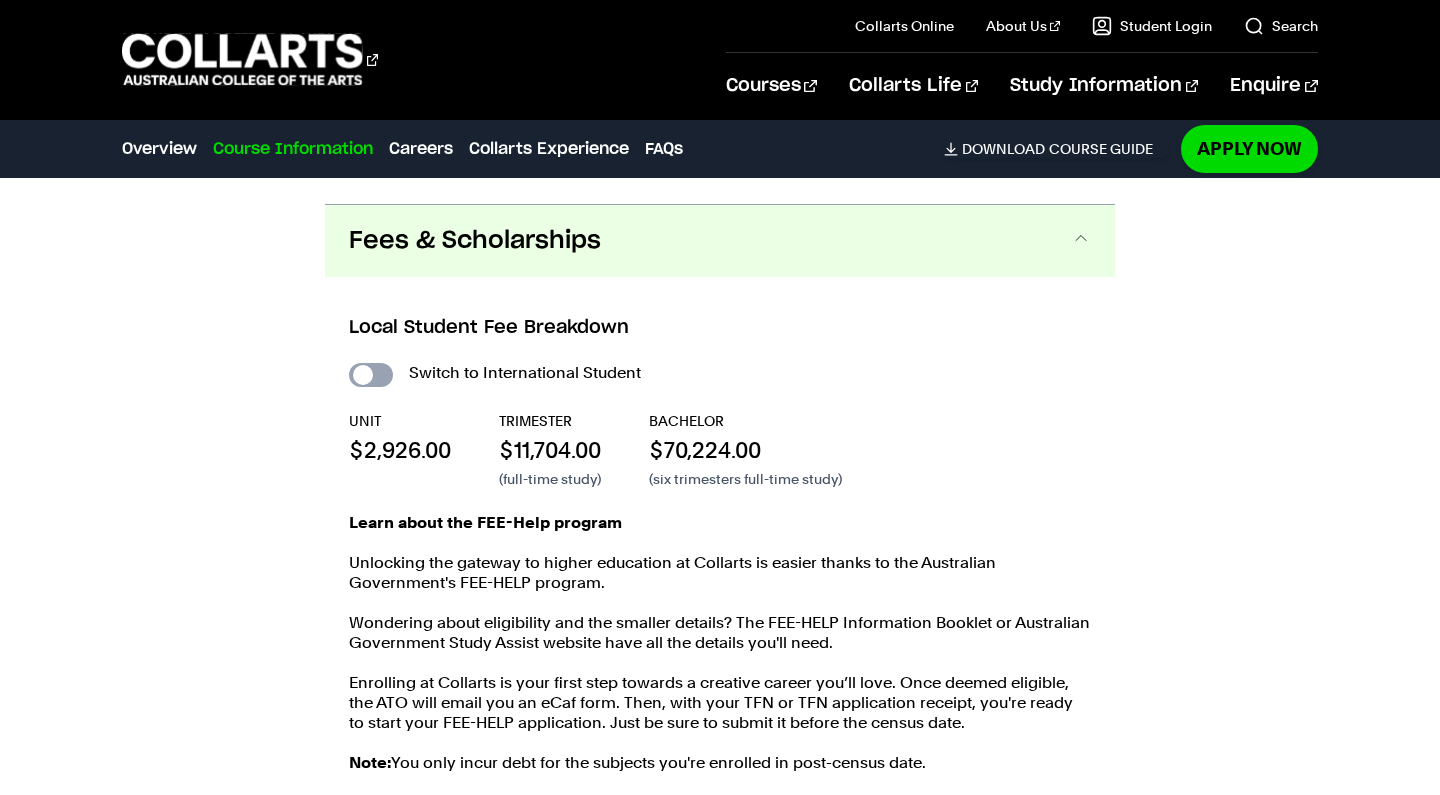 click on "International Student" at bounding box center [371, 375] 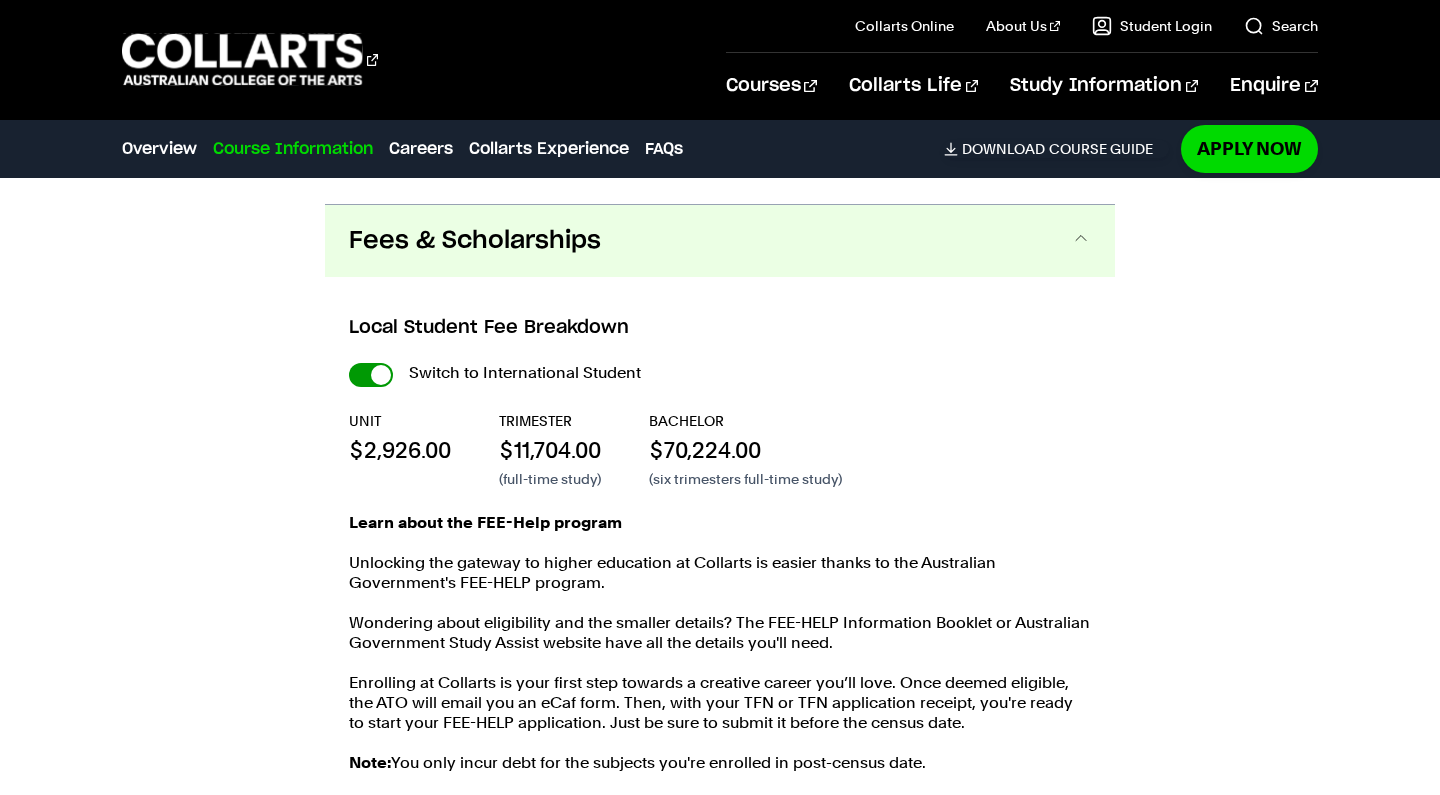 checkbox on "true" 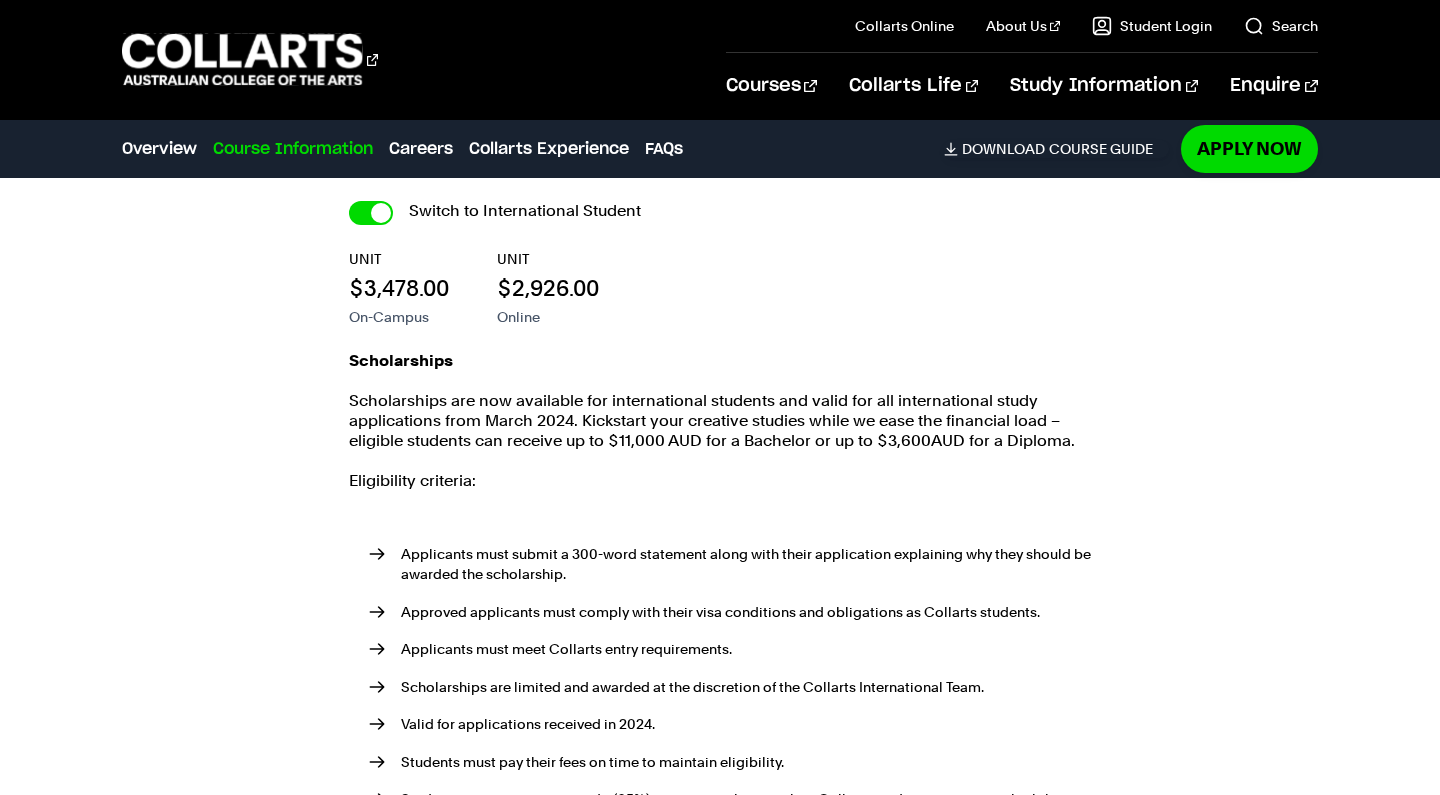 scroll, scrollTop: 4534, scrollLeft: 0, axis: vertical 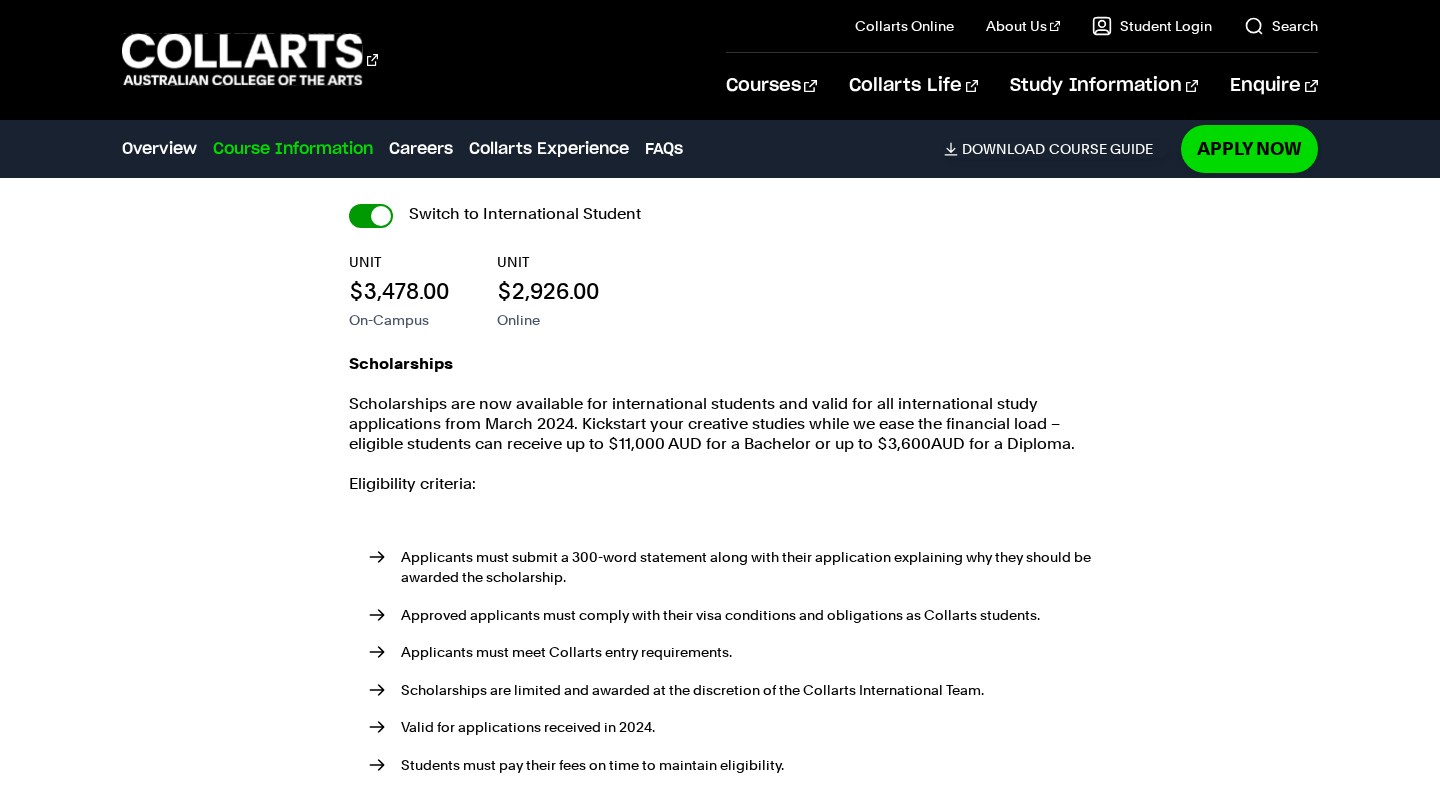 click on "International Student" at bounding box center (0, 0) 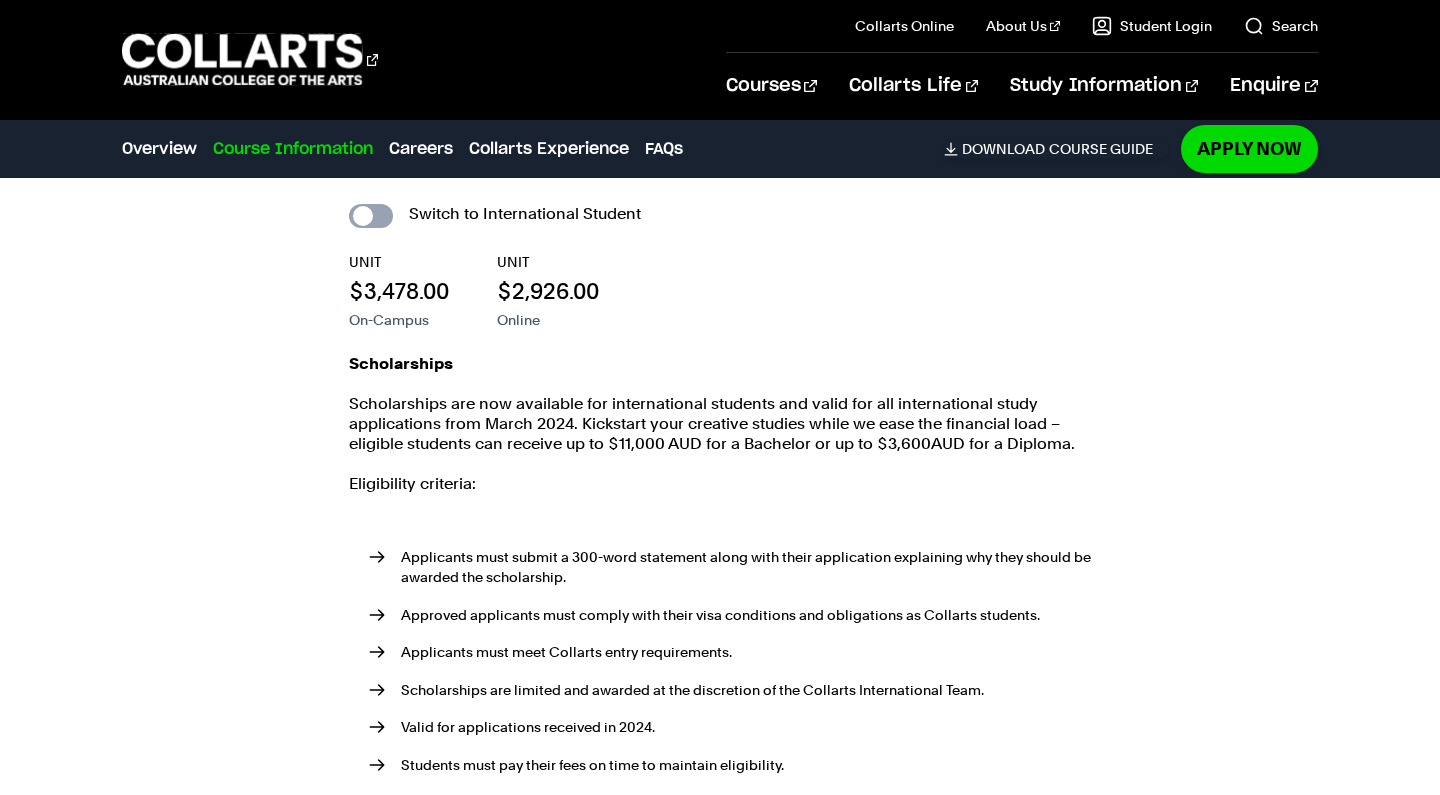 checkbox on "false" 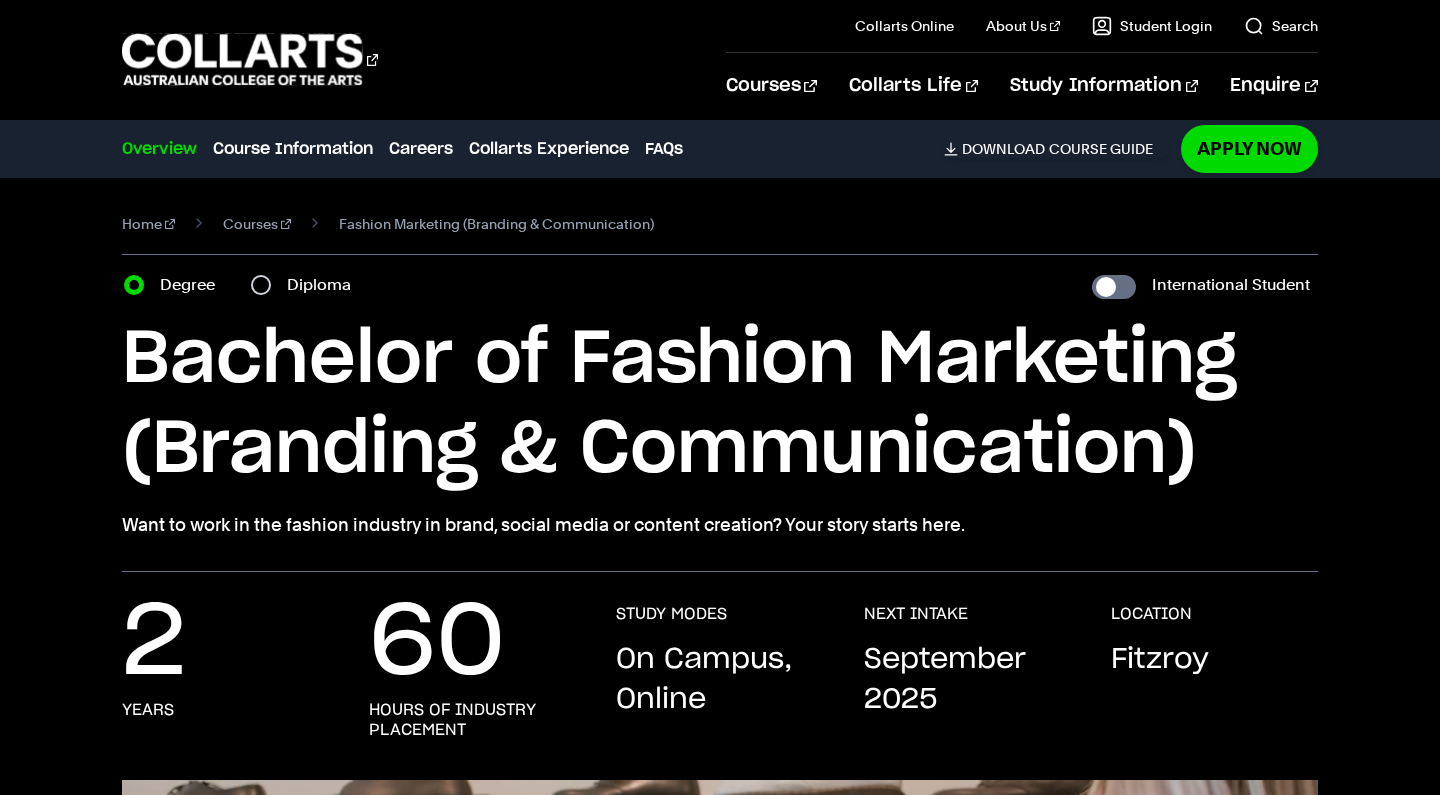 scroll, scrollTop: 0, scrollLeft: 0, axis: both 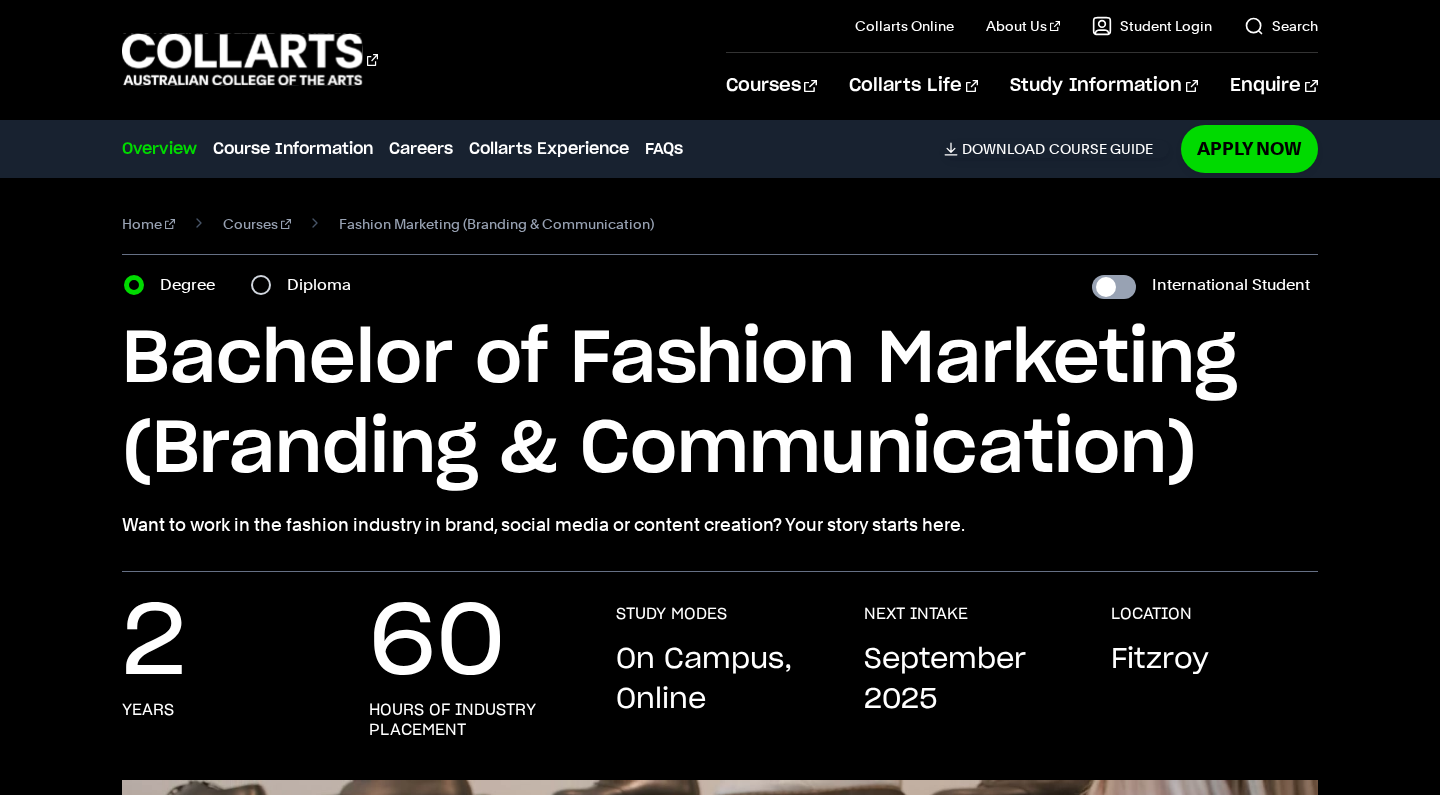 click on "International Student" at bounding box center [1114, 287] 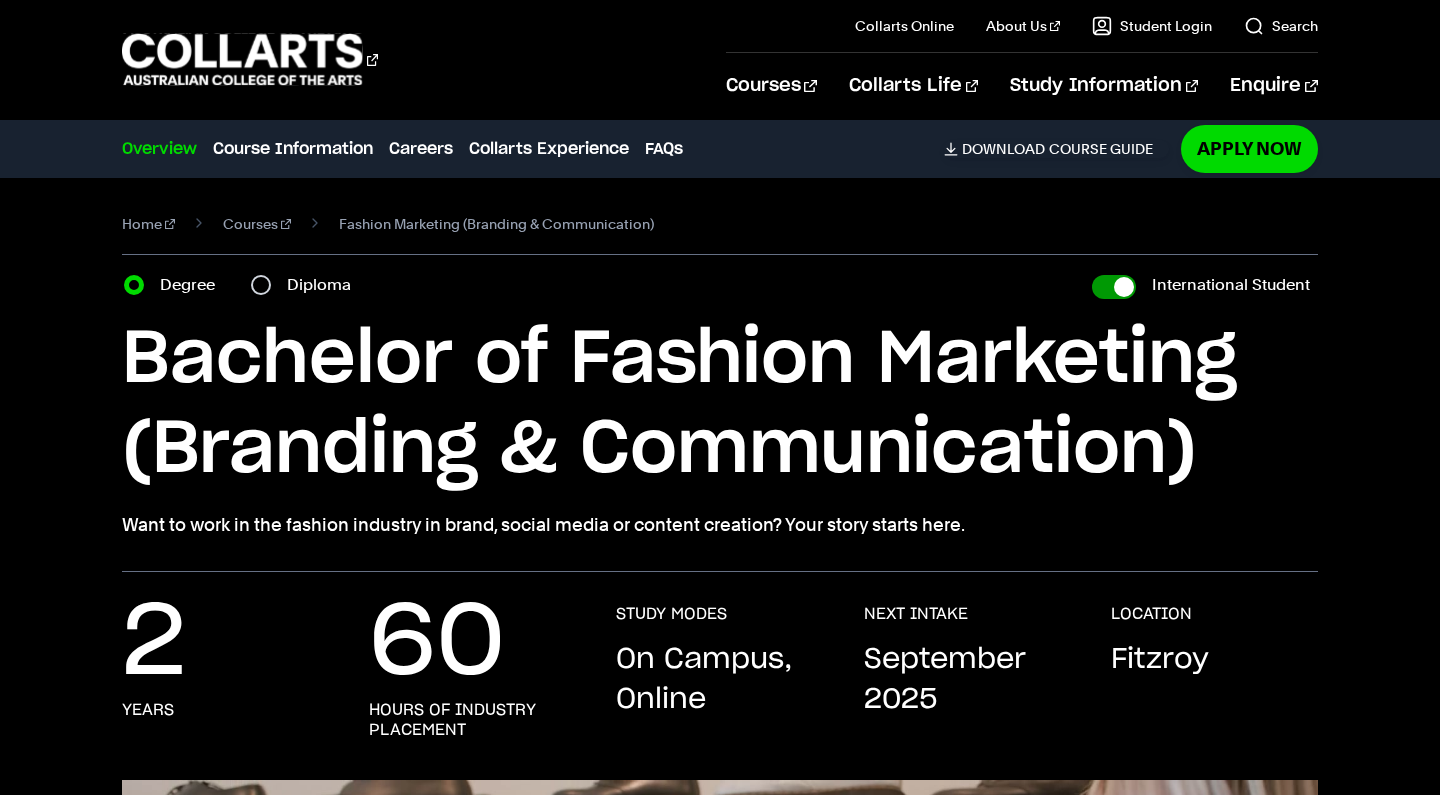 checkbox on "true" 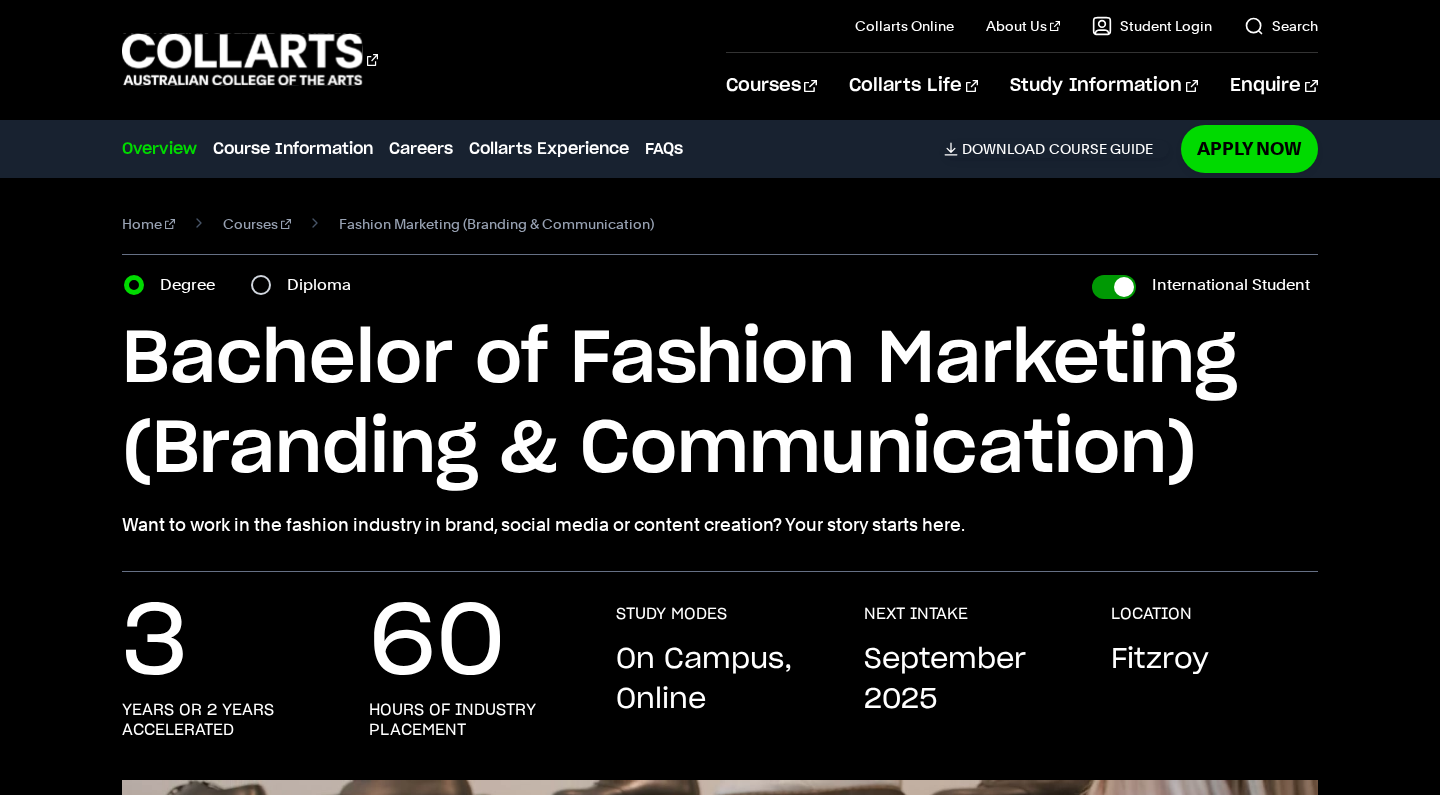 click on "International Student" at bounding box center [1114, 287] 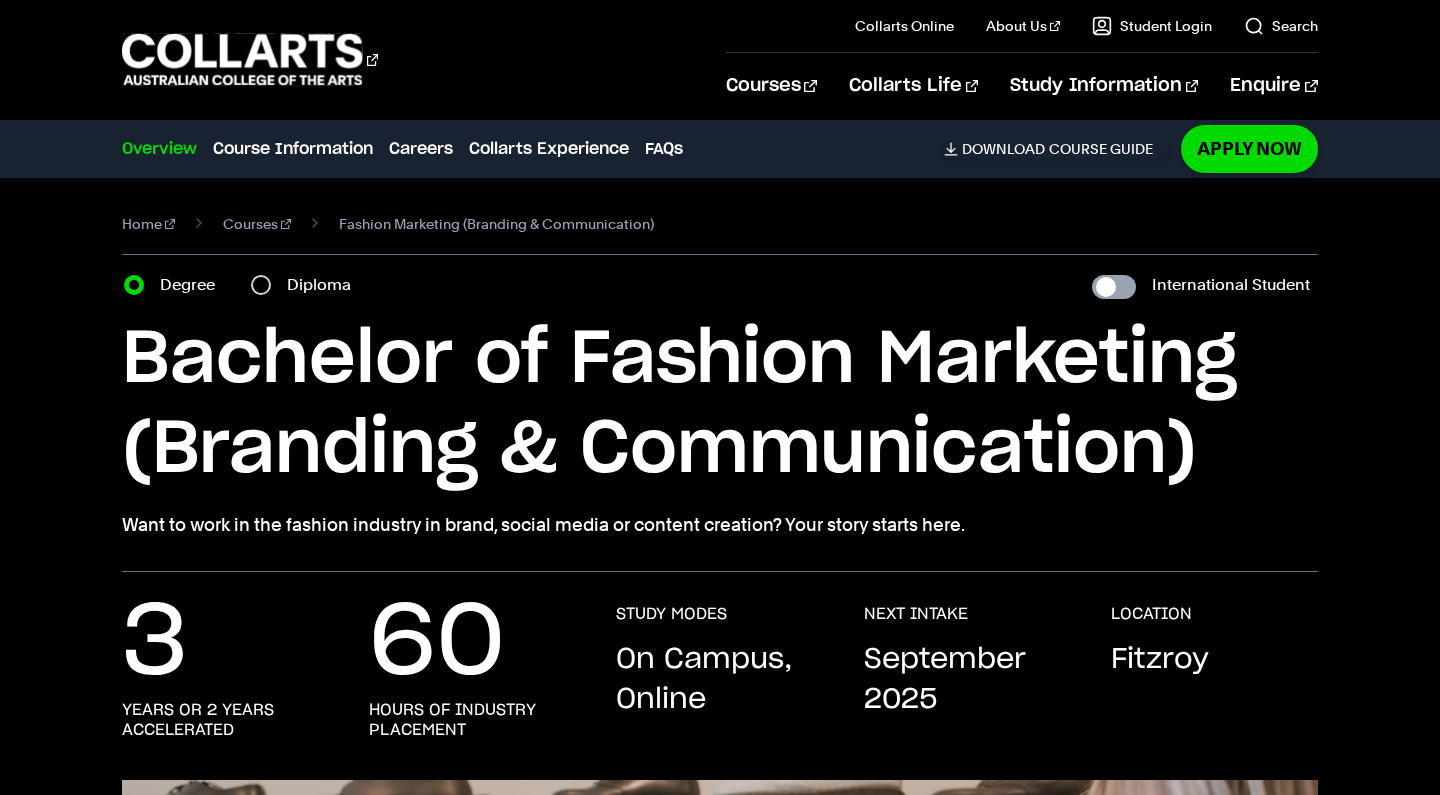 checkbox on "false" 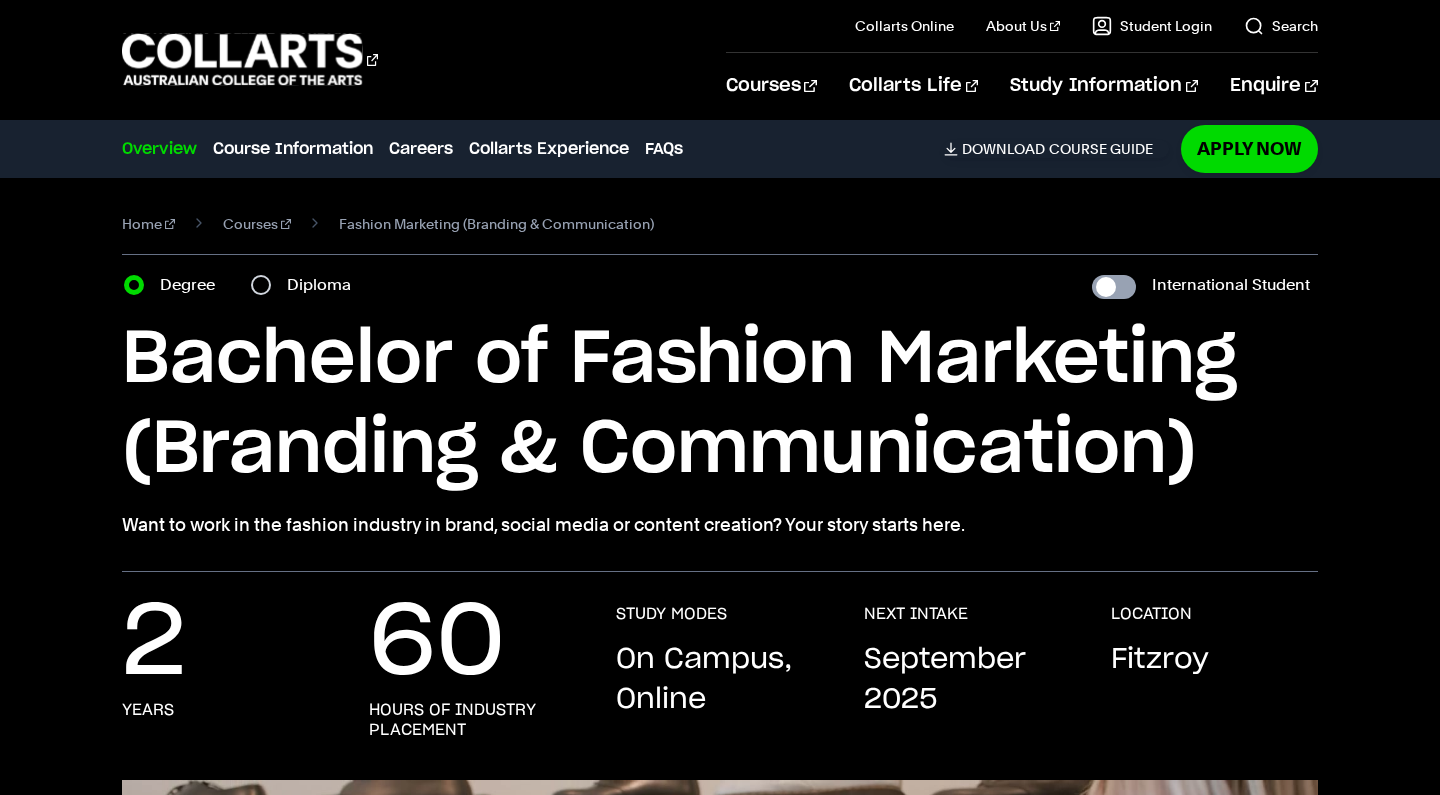 click on "International Student" at bounding box center (1114, 287) 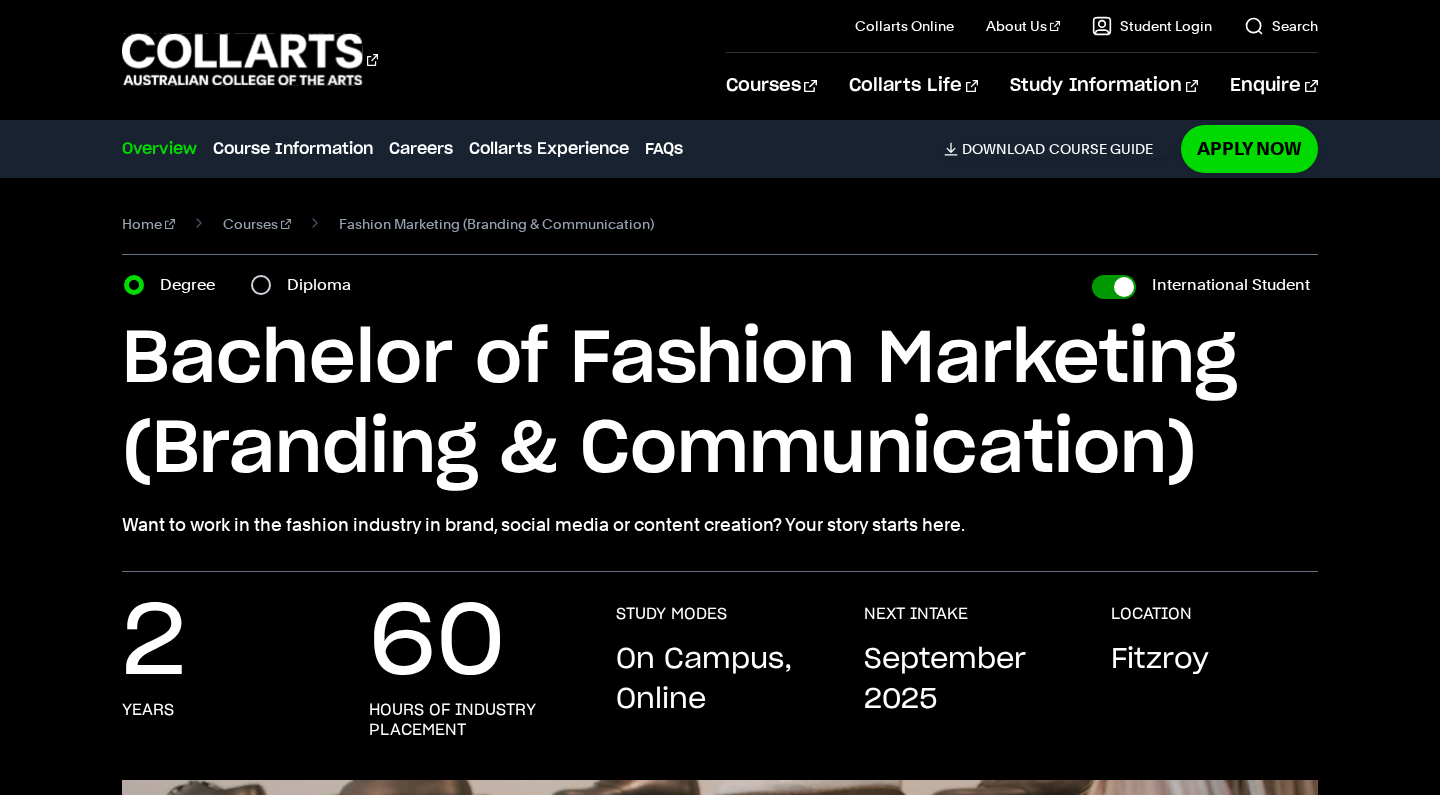 checkbox on "true" 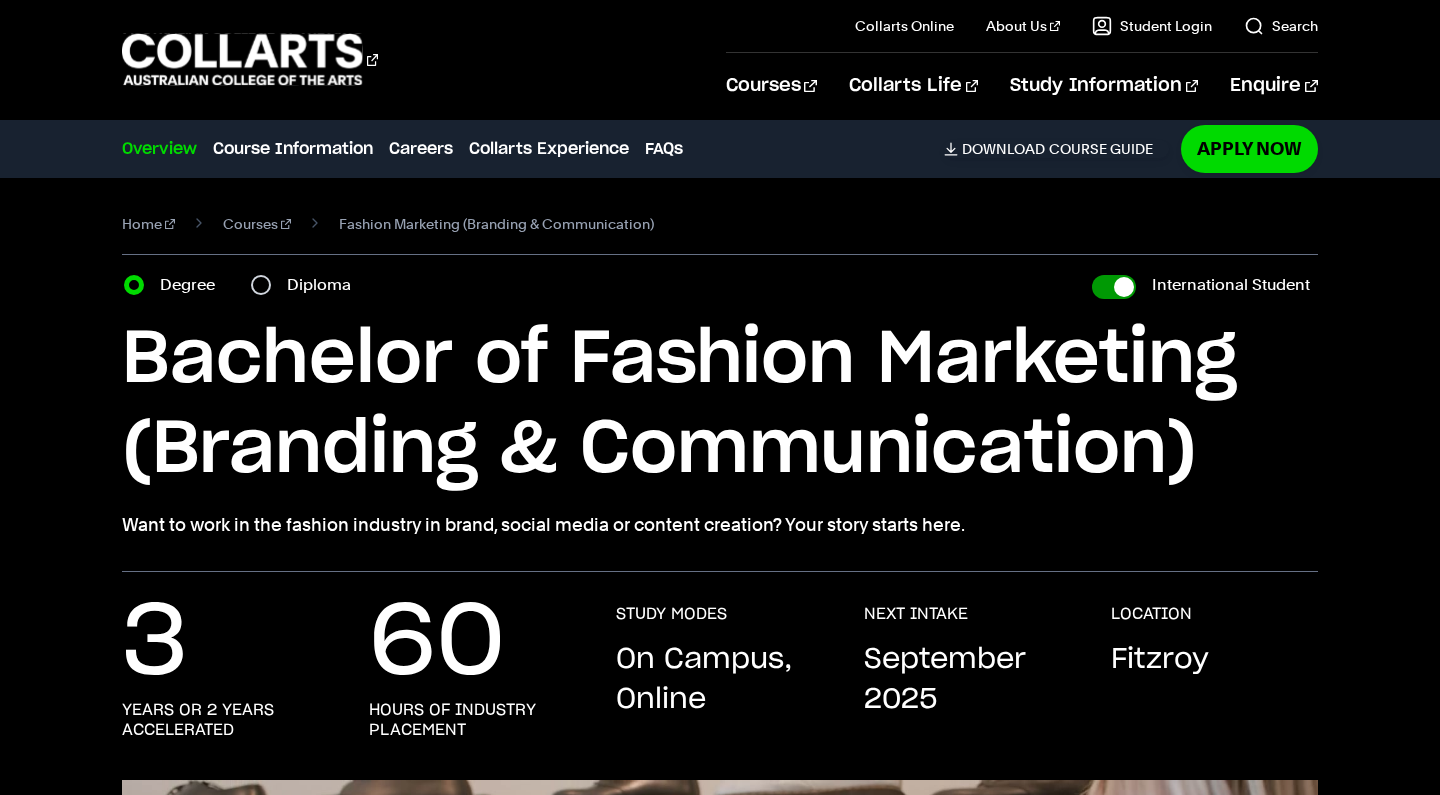 click on "International Student" at bounding box center (1114, 287) 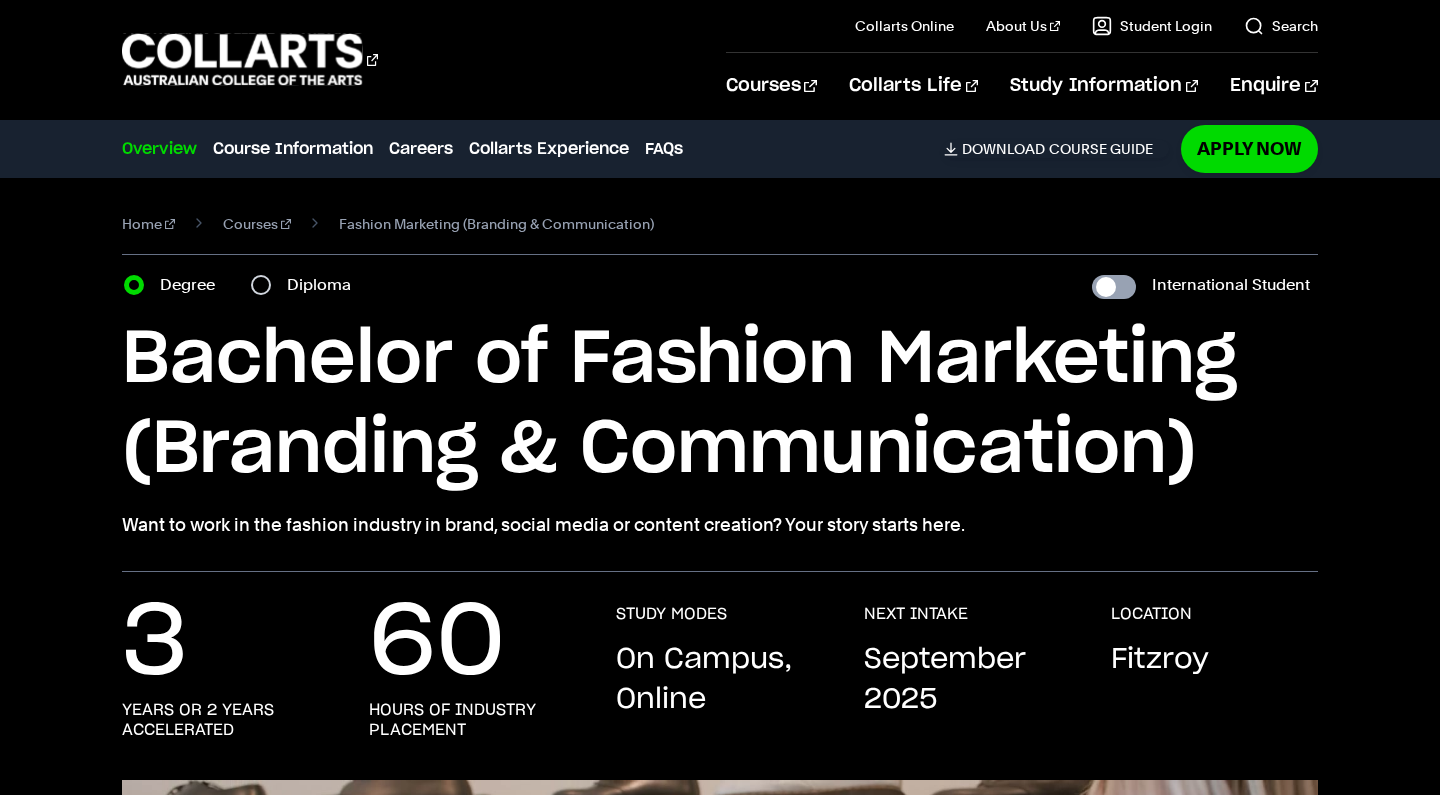 checkbox on "false" 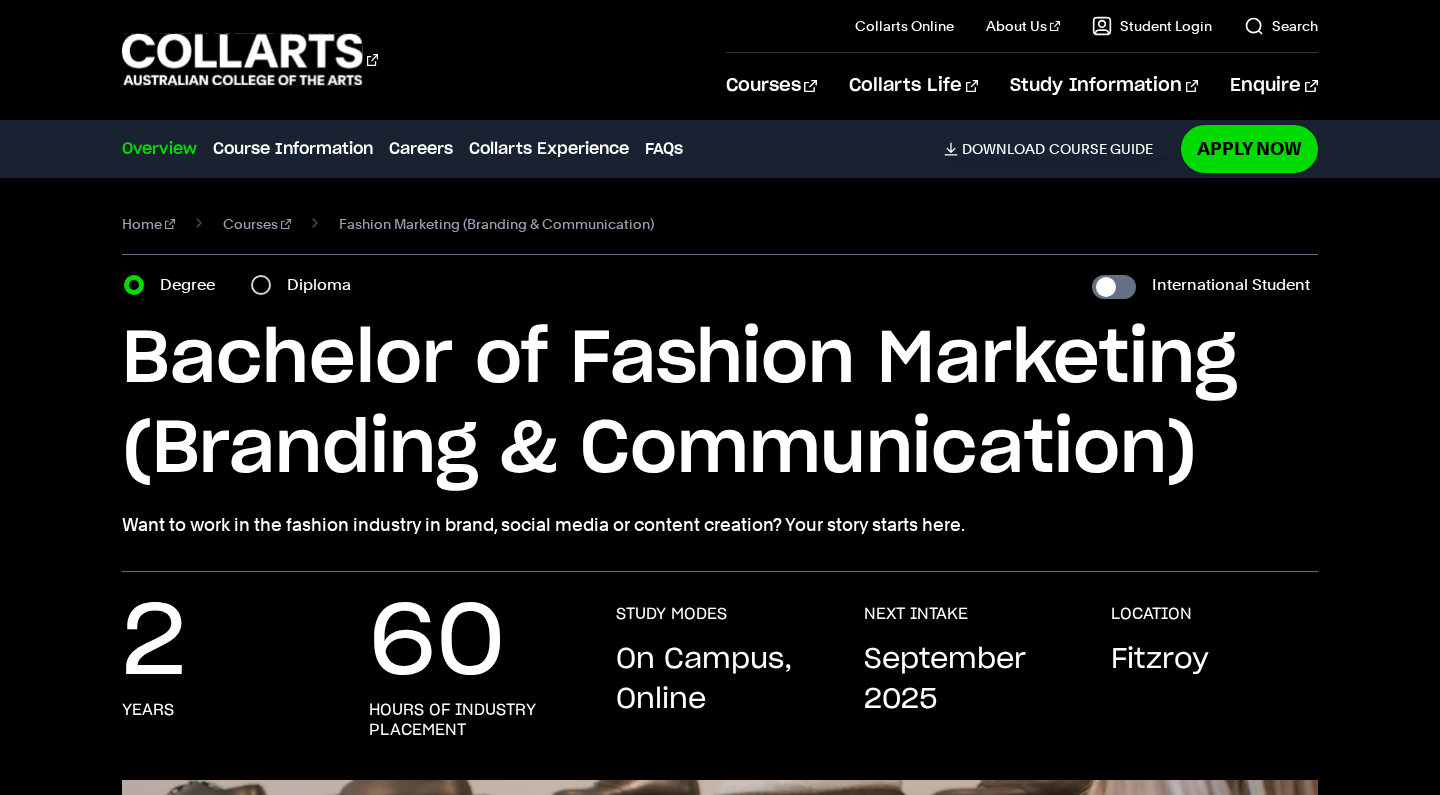 scroll, scrollTop: 0, scrollLeft: 0, axis: both 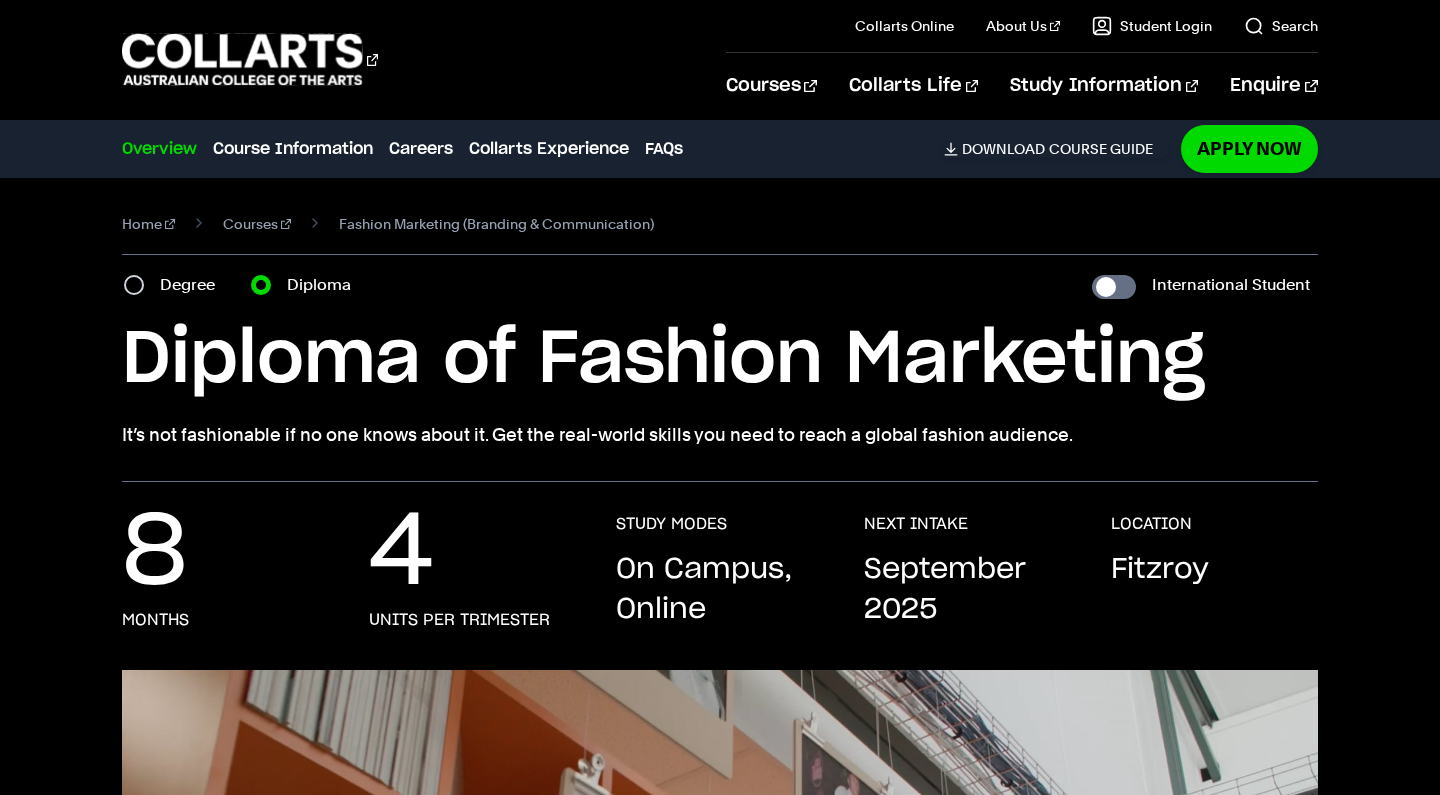 click on "Degree" at bounding box center (134, 285) 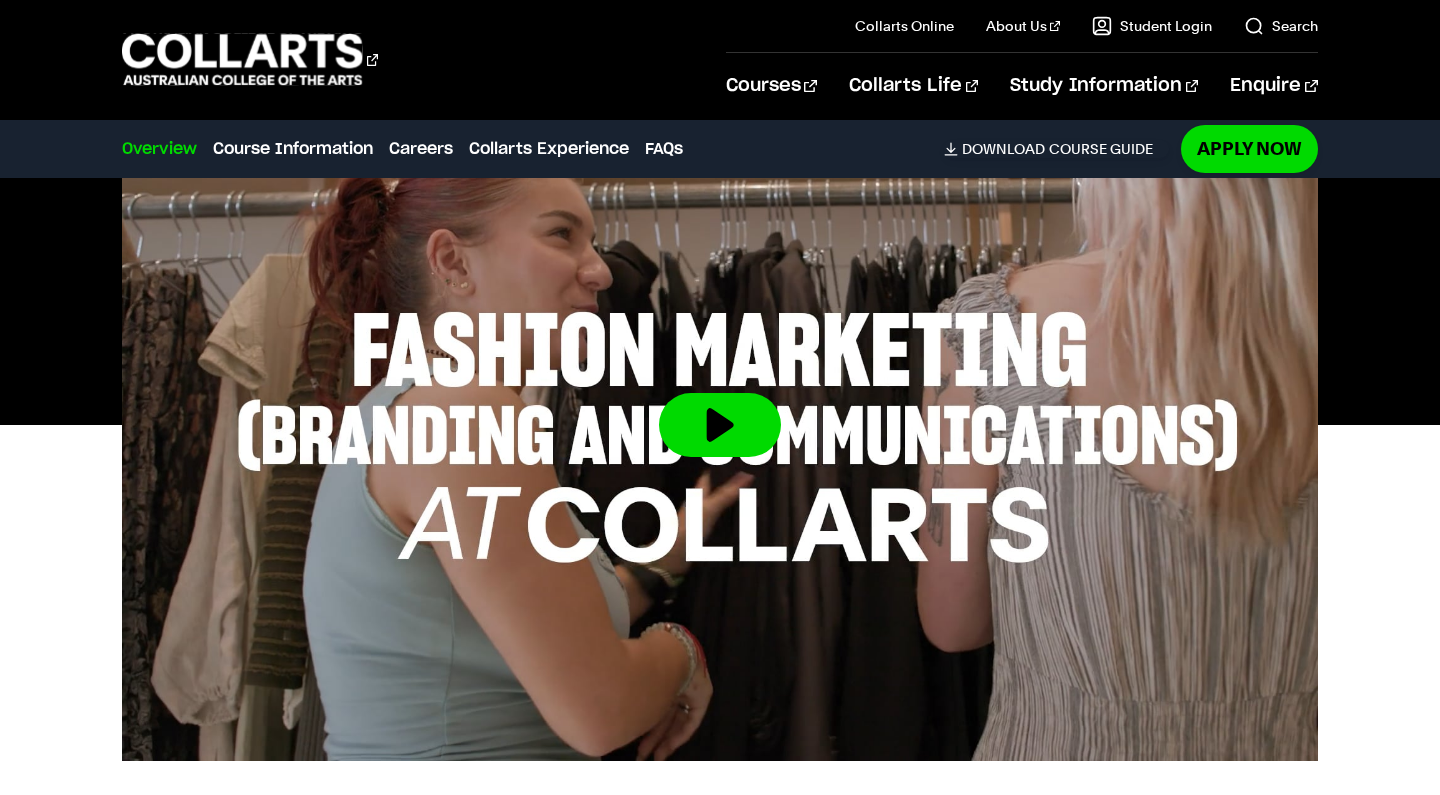 scroll, scrollTop: 693, scrollLeft: 0, axis: vertical 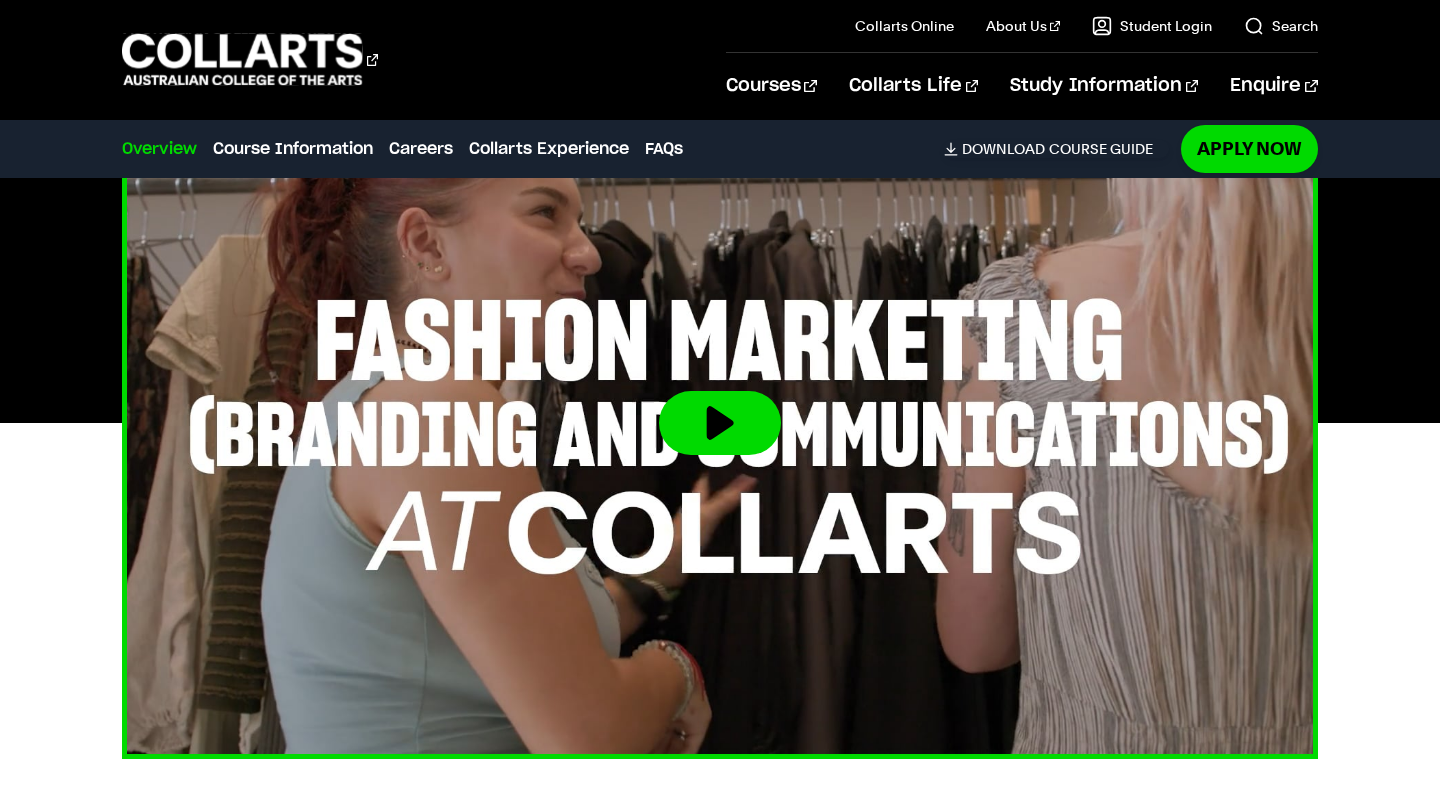 click at bounding box center (720, 423) 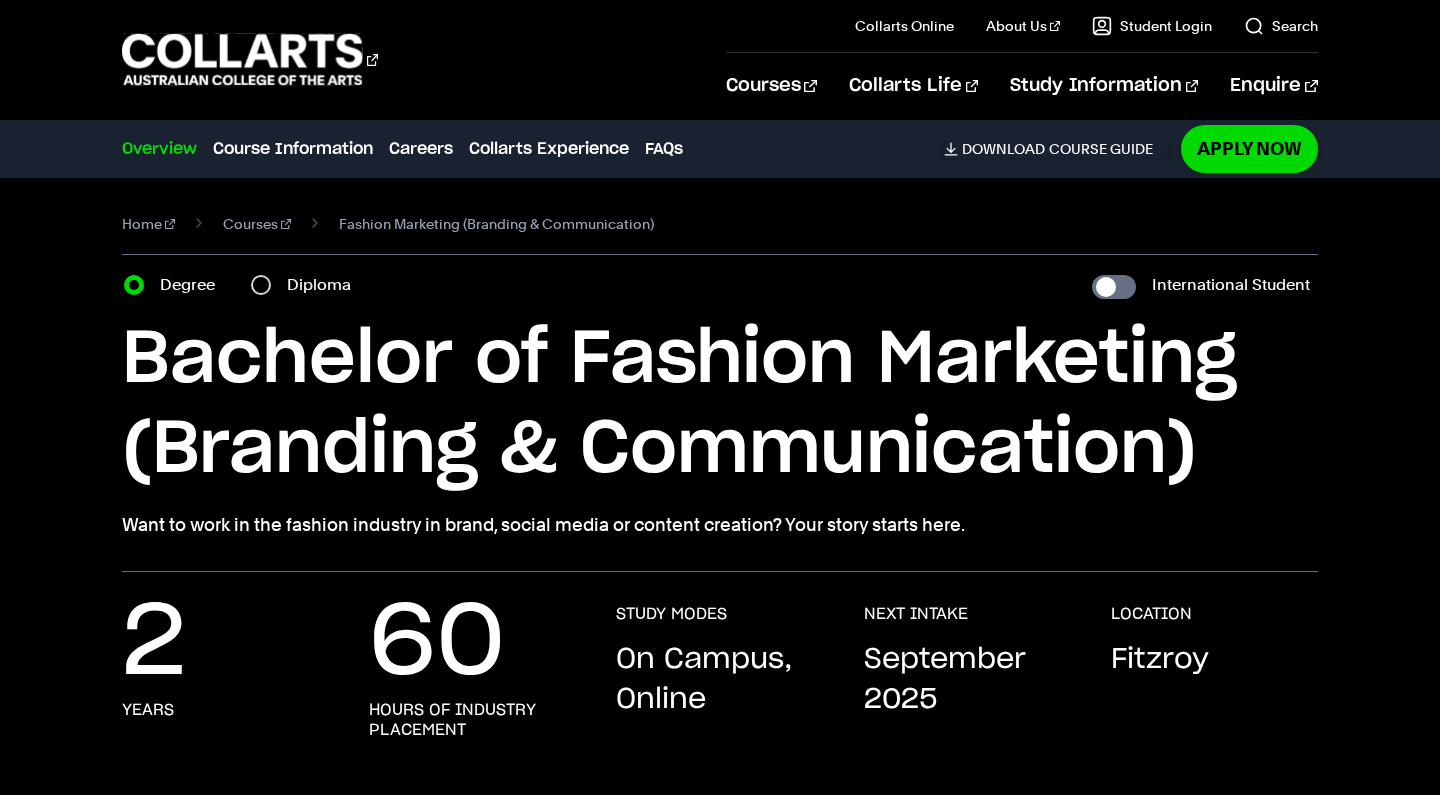 scroll, scrollTop: 0, scrollLeft: 0, axis: both 